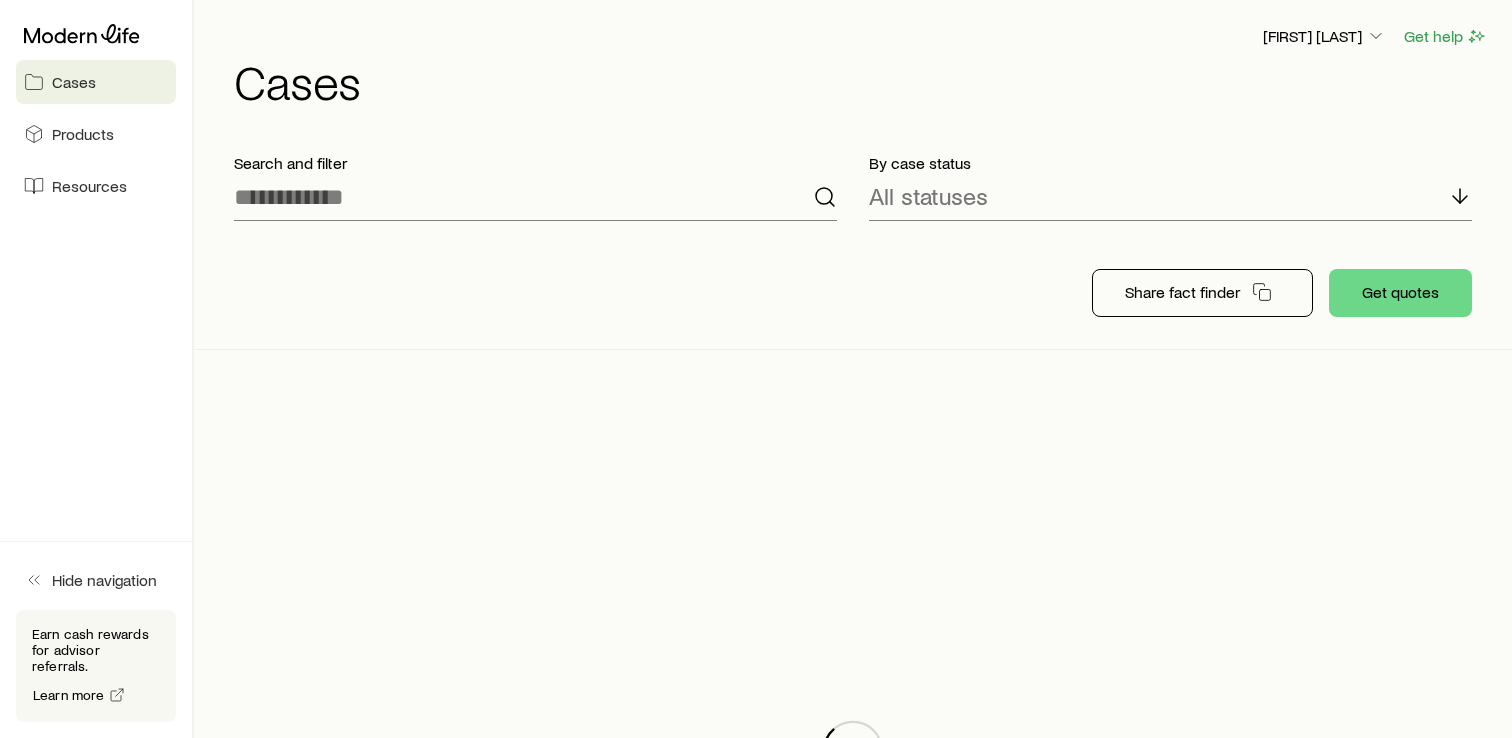 scroll, scrollTop: 0, scrollLeft: 0, axis: both 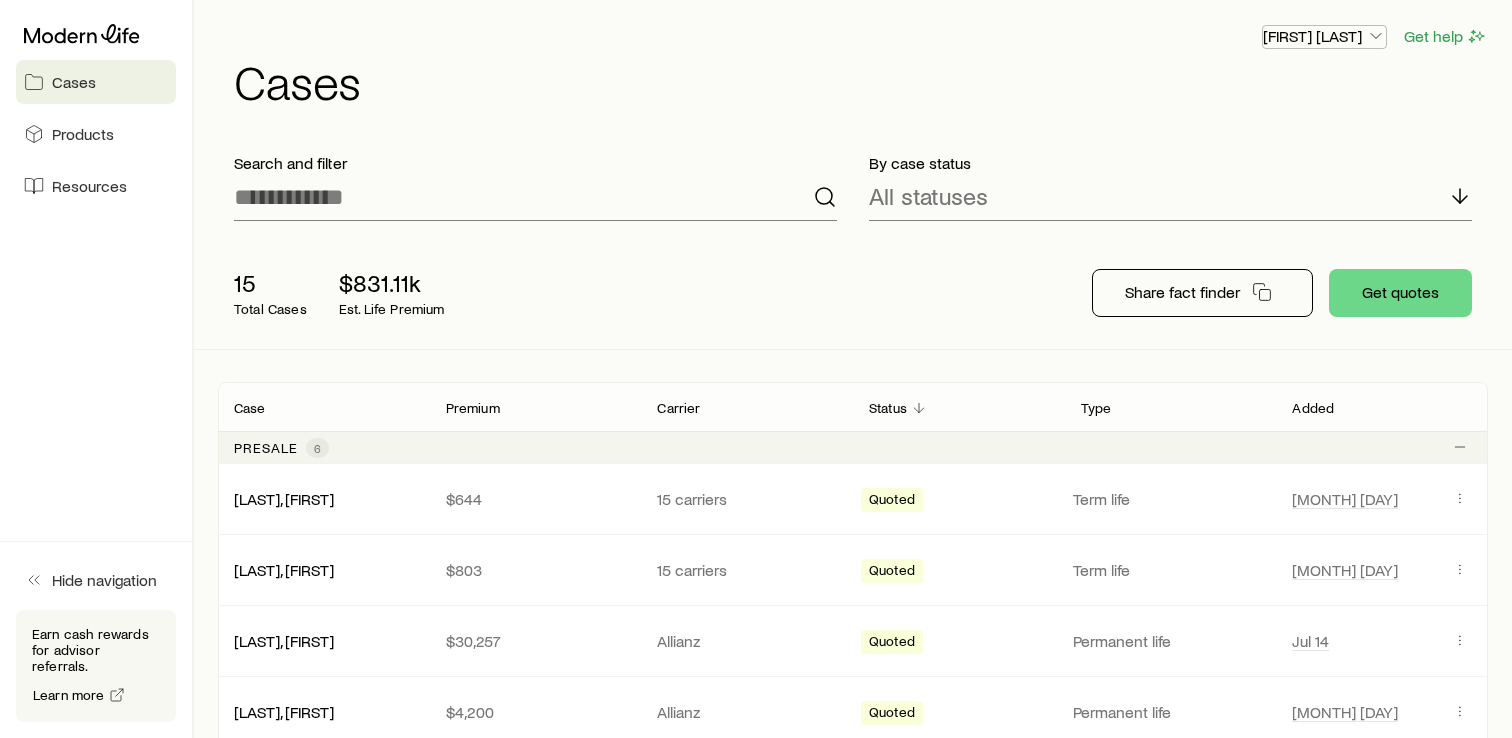 click on "[FIRST] [LAST]" at bounding box center [1324, 36] 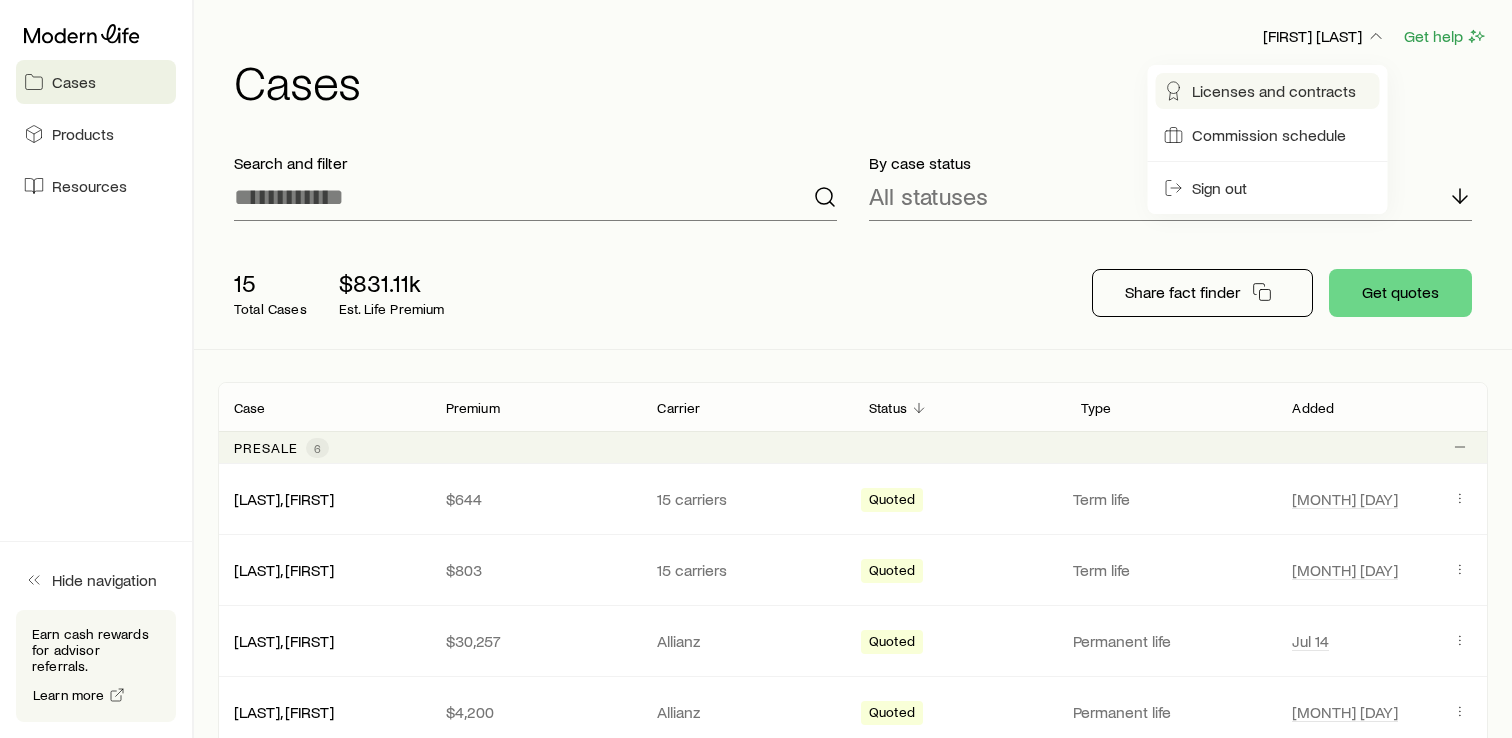 click on "Licenses and contracts" at bounding box center (1274, 91) 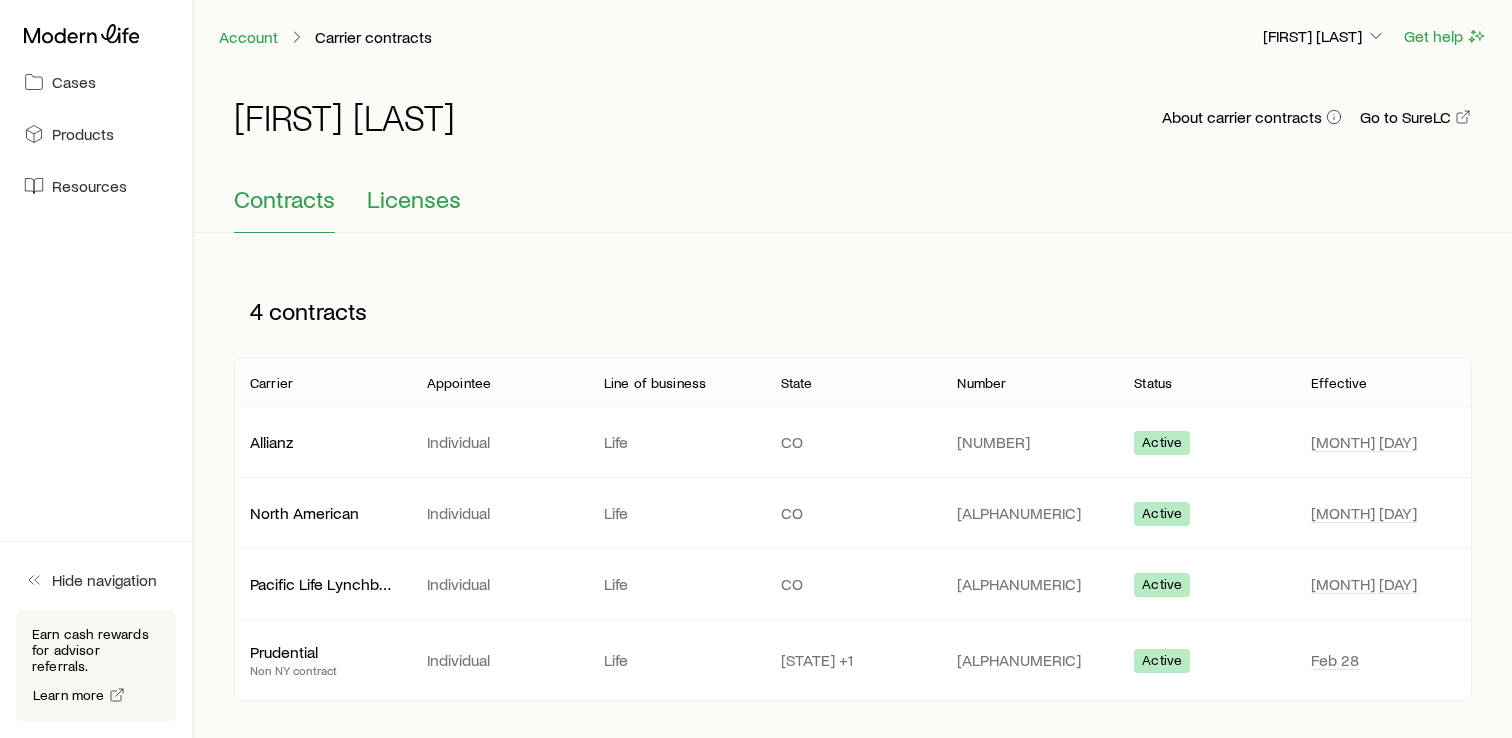click on "Licenses" at bounding box center [414, 199] 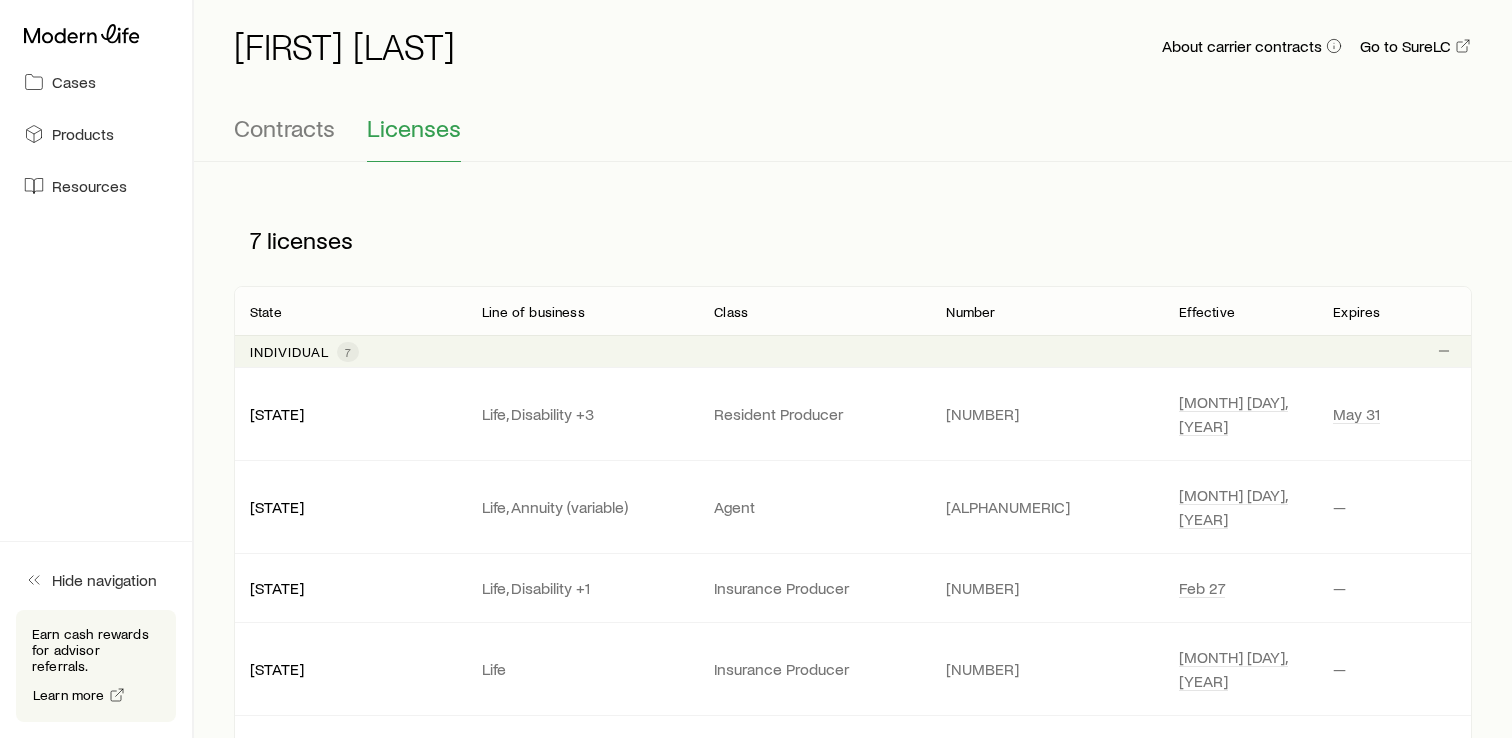 scroll, scrollTop: 77, scrollLeft: 0, axis: vertical 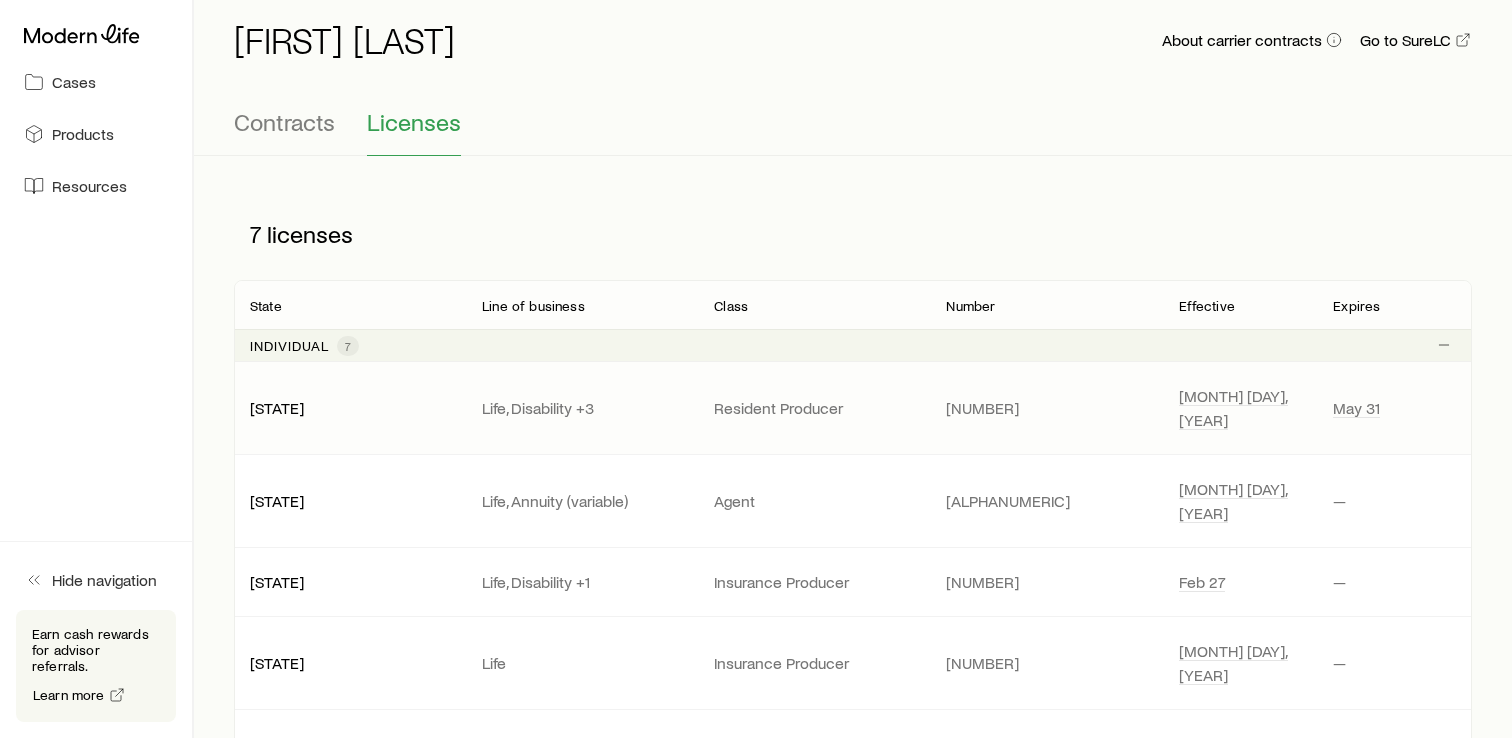 click on "Life, Disability +3" at bounding box center (582, 408) 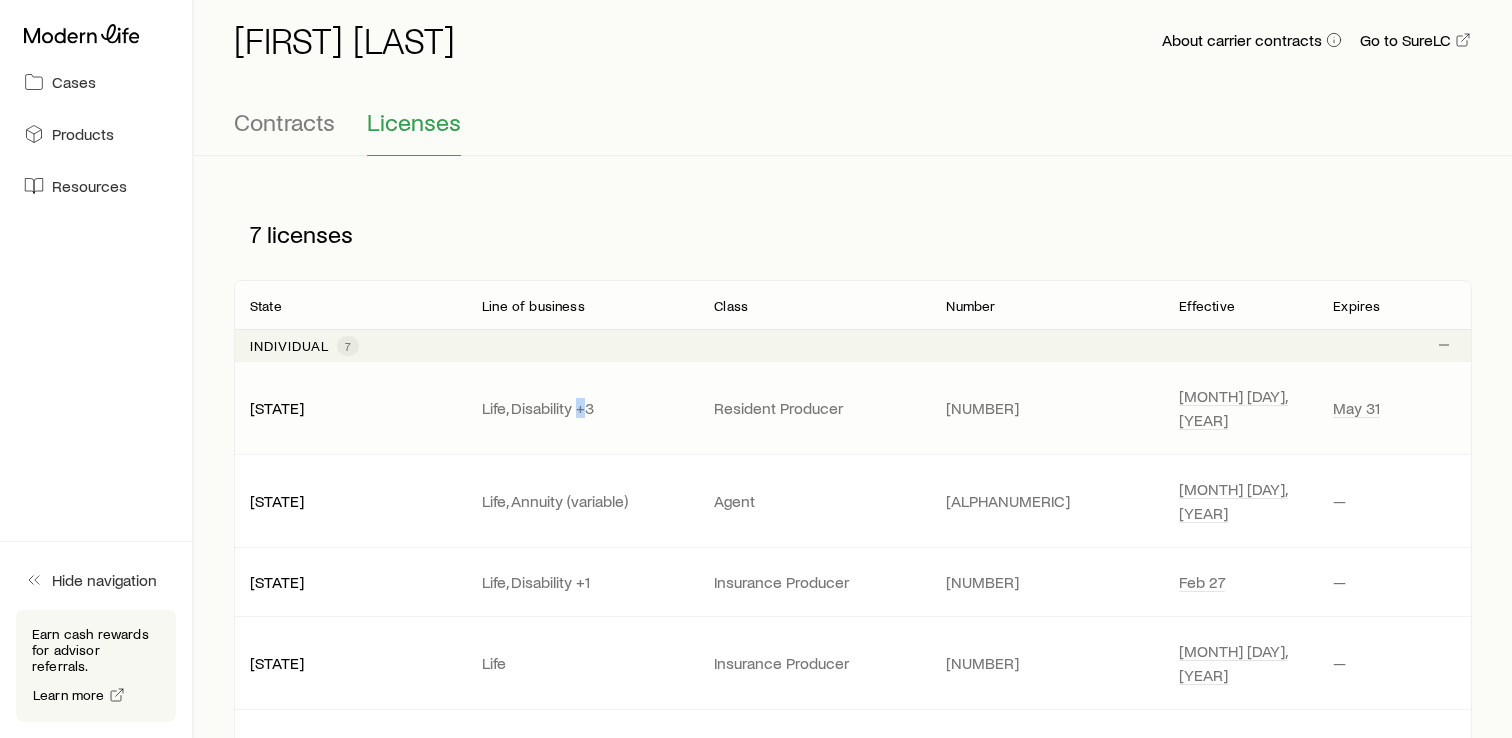 click on "Life, Disability +3" at bounding box center (582, 408) 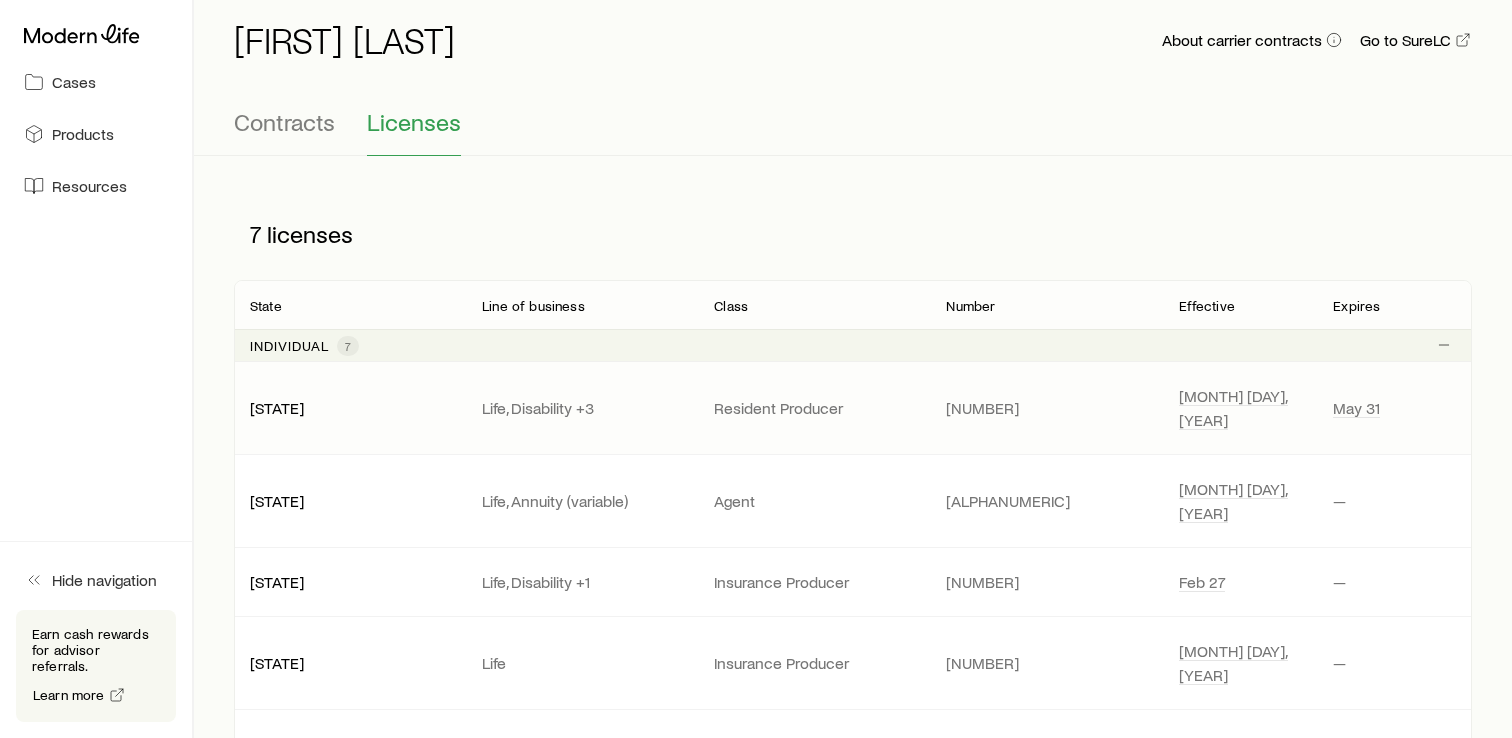click on "[STATE]" at bounding box center (350, 408) 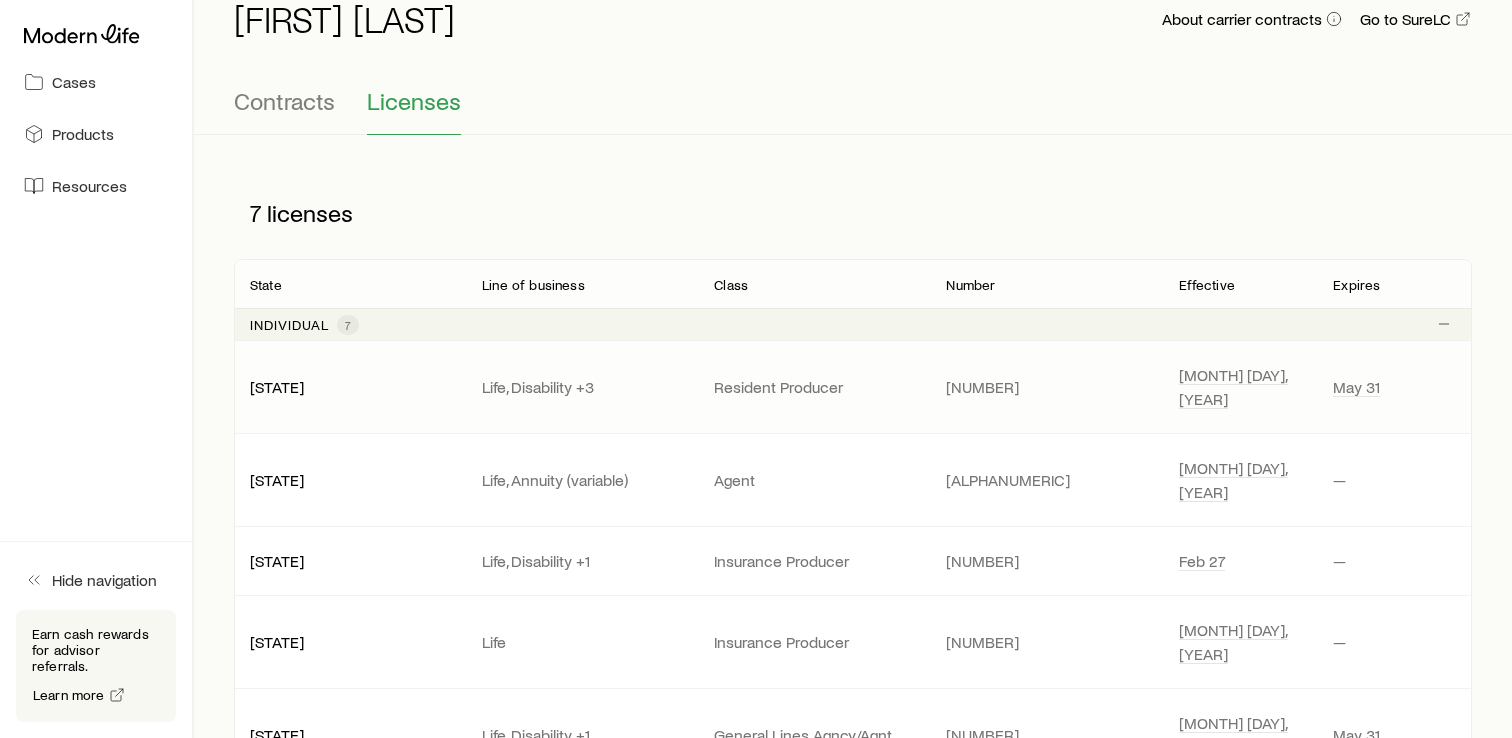 scroll, scrollTop: 100, scrollLeft: 0, axis: vertical 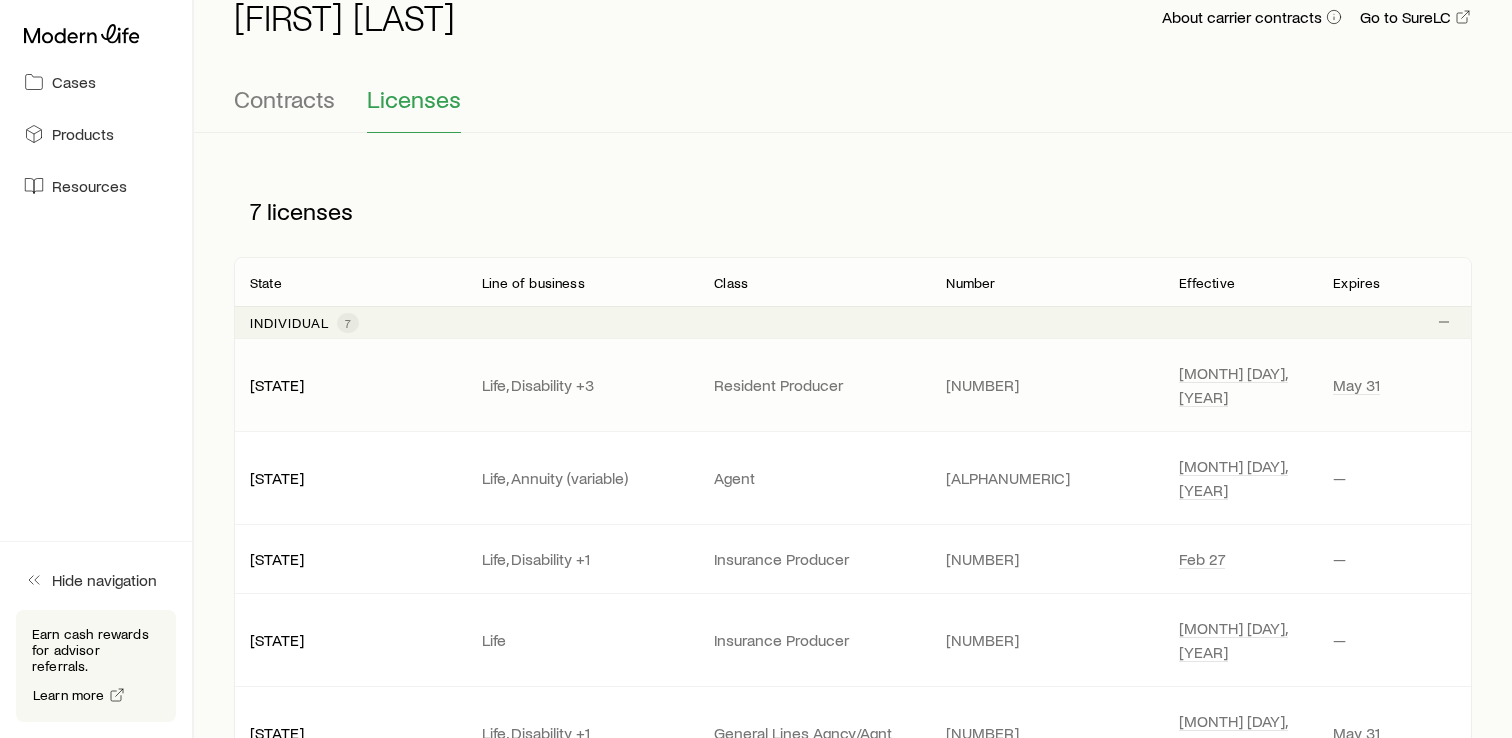 click on "Life, Disability +3" at bounding box center [582, 385] 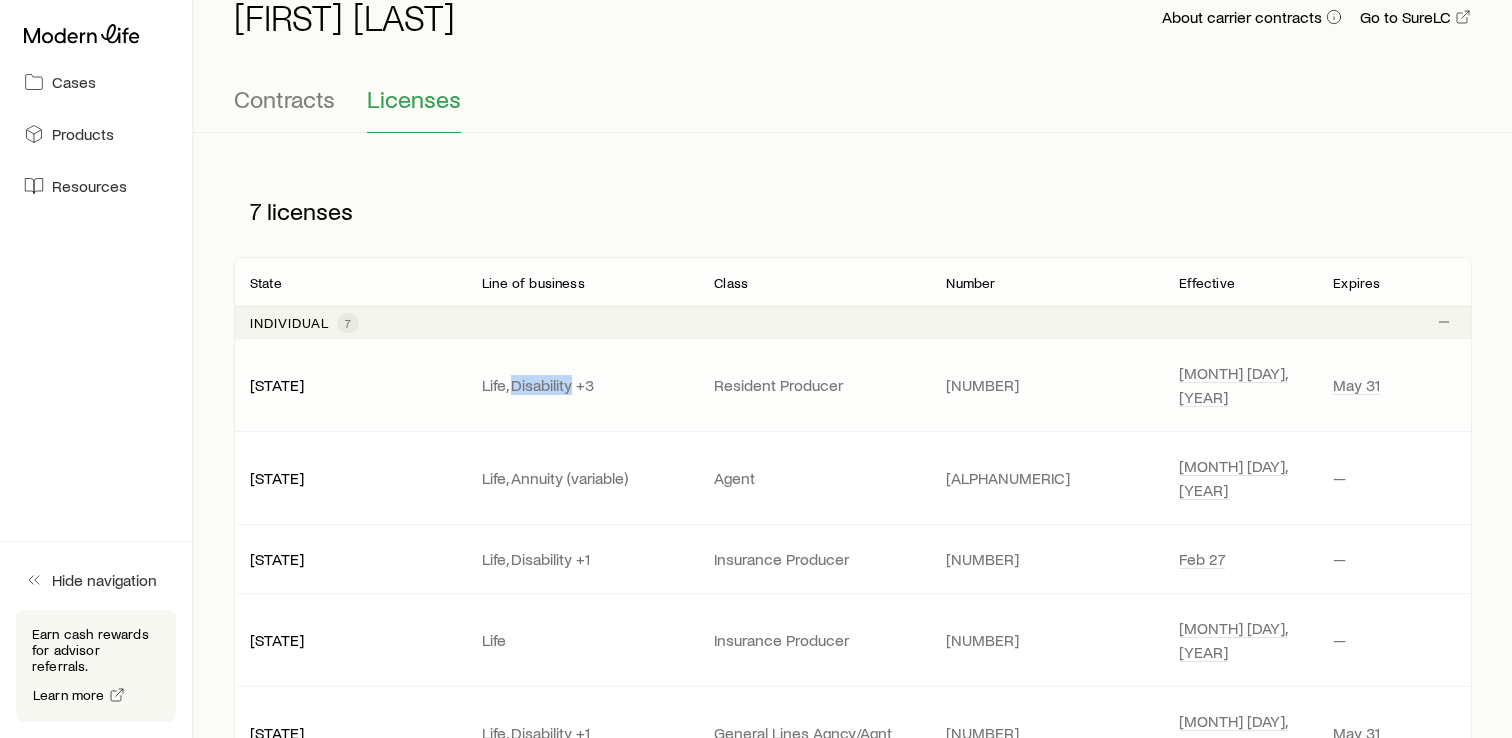 click on "Life, Disability +3" at bounding box center [582, 385] 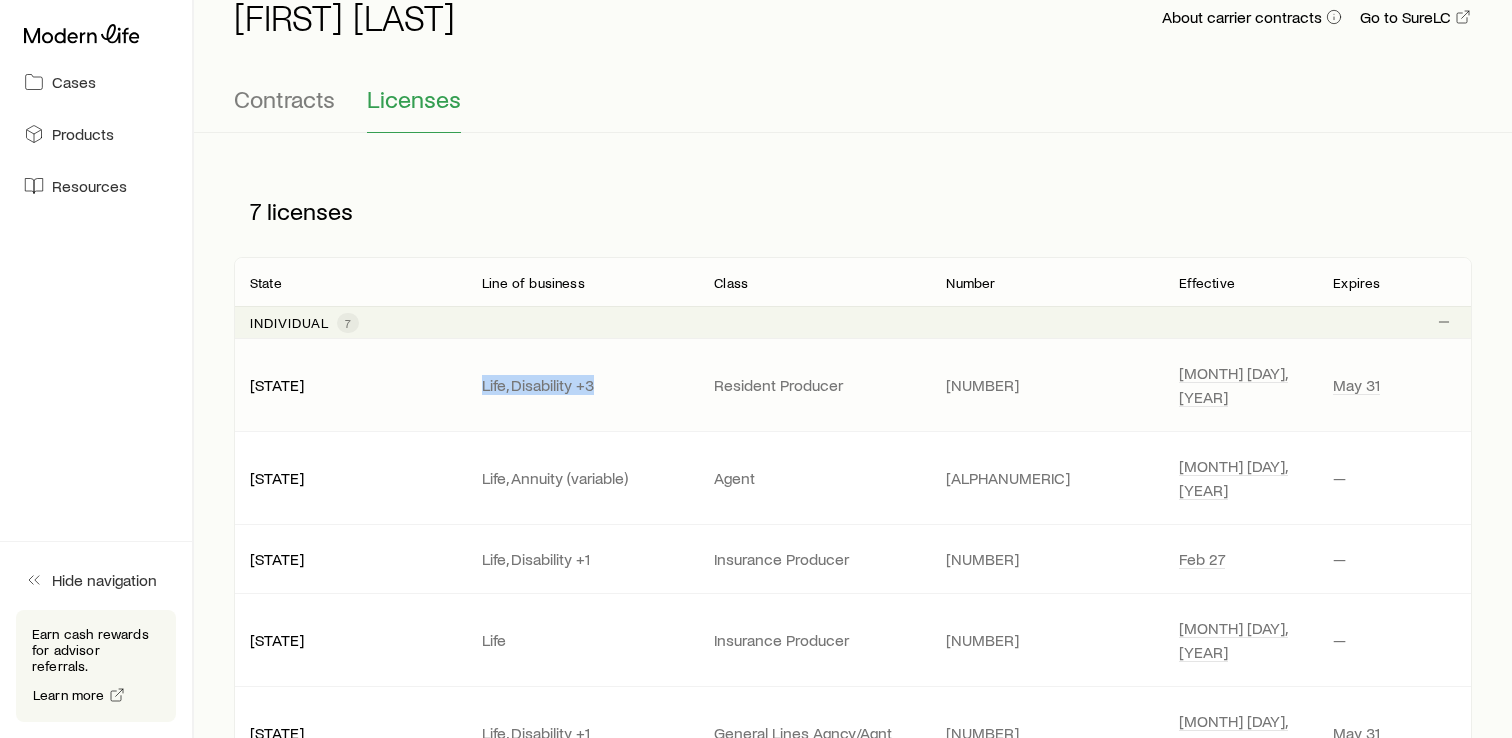 click on "Life, Disability +3" at bounding box center (582, 385) 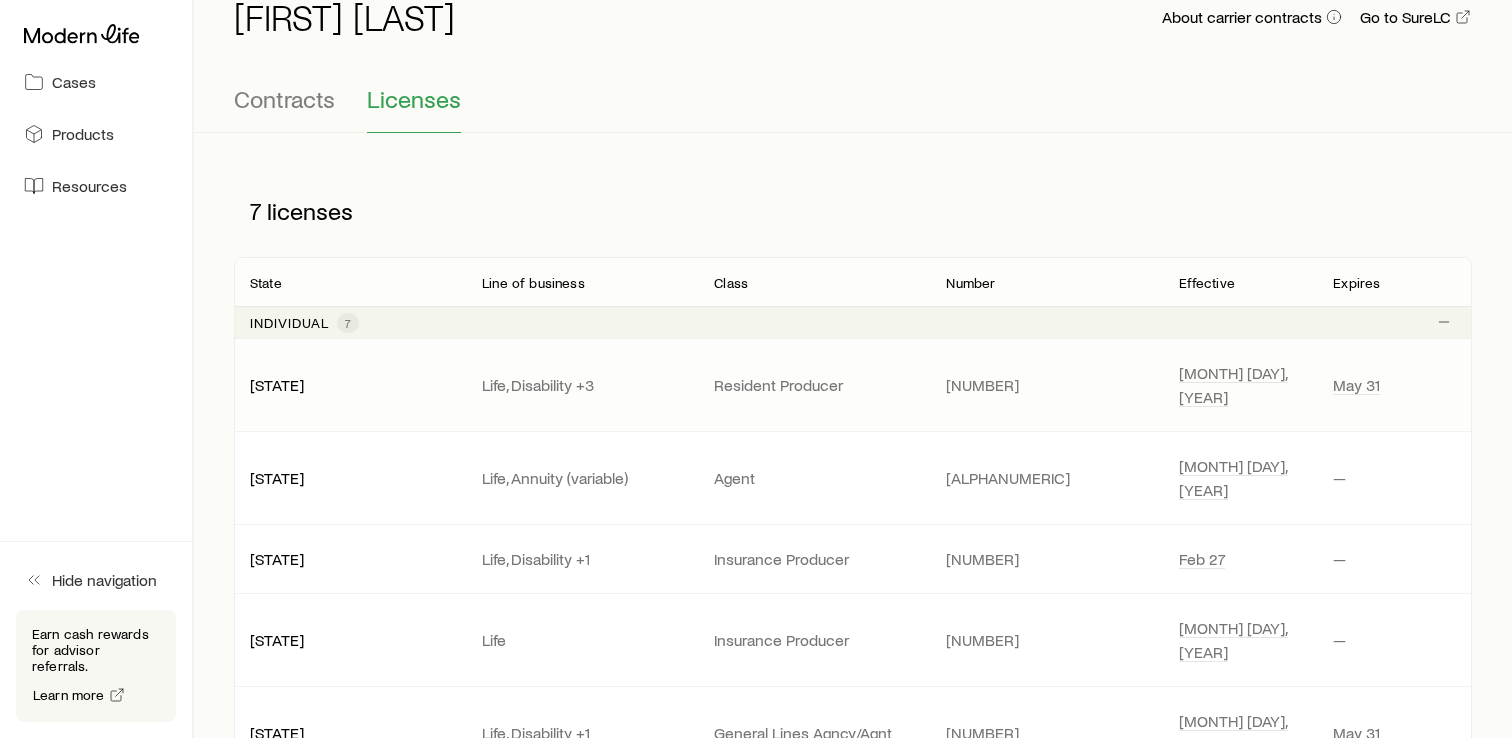 click on "Life, Disability +3" at bounding box center [582, 385] 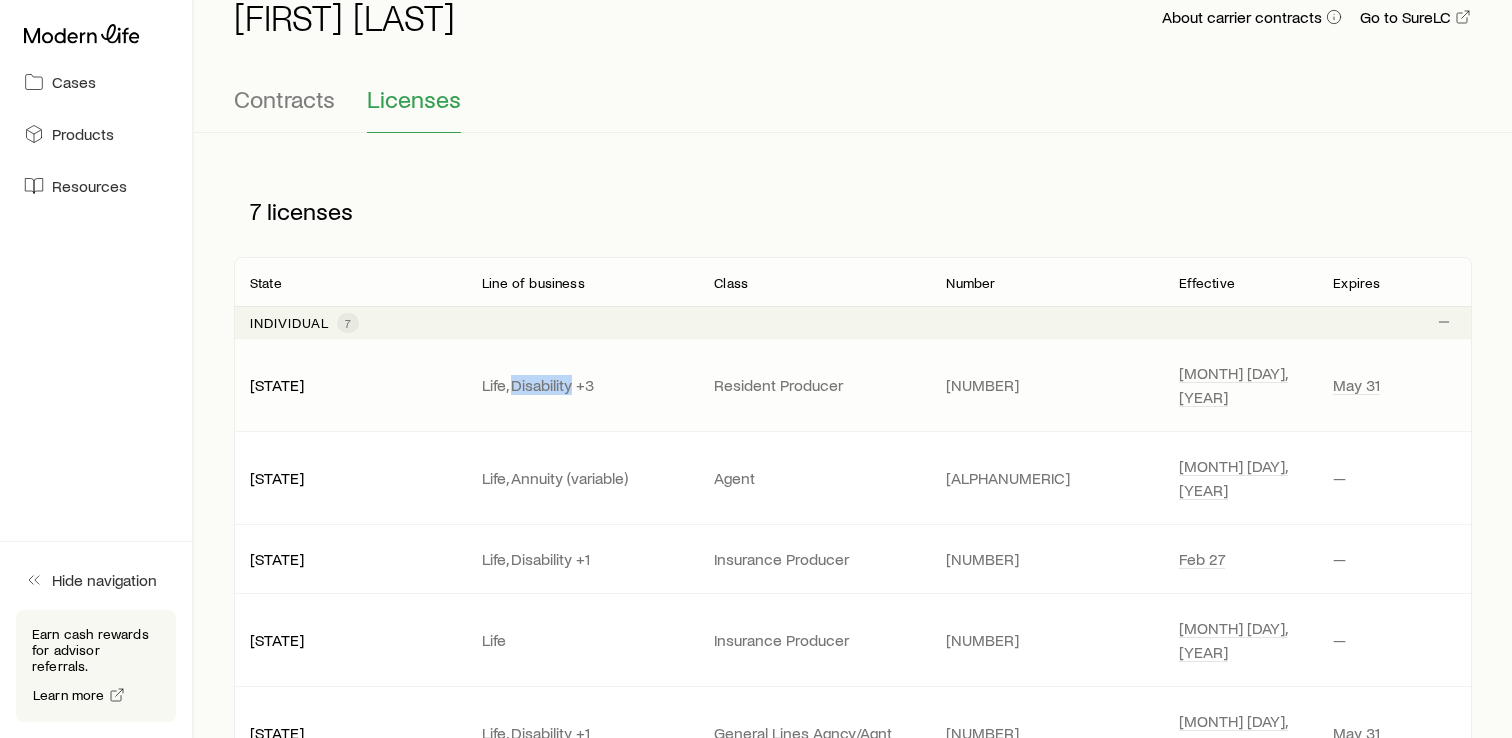 click on "Life, Disability +3" at bounding box center [582, 385] 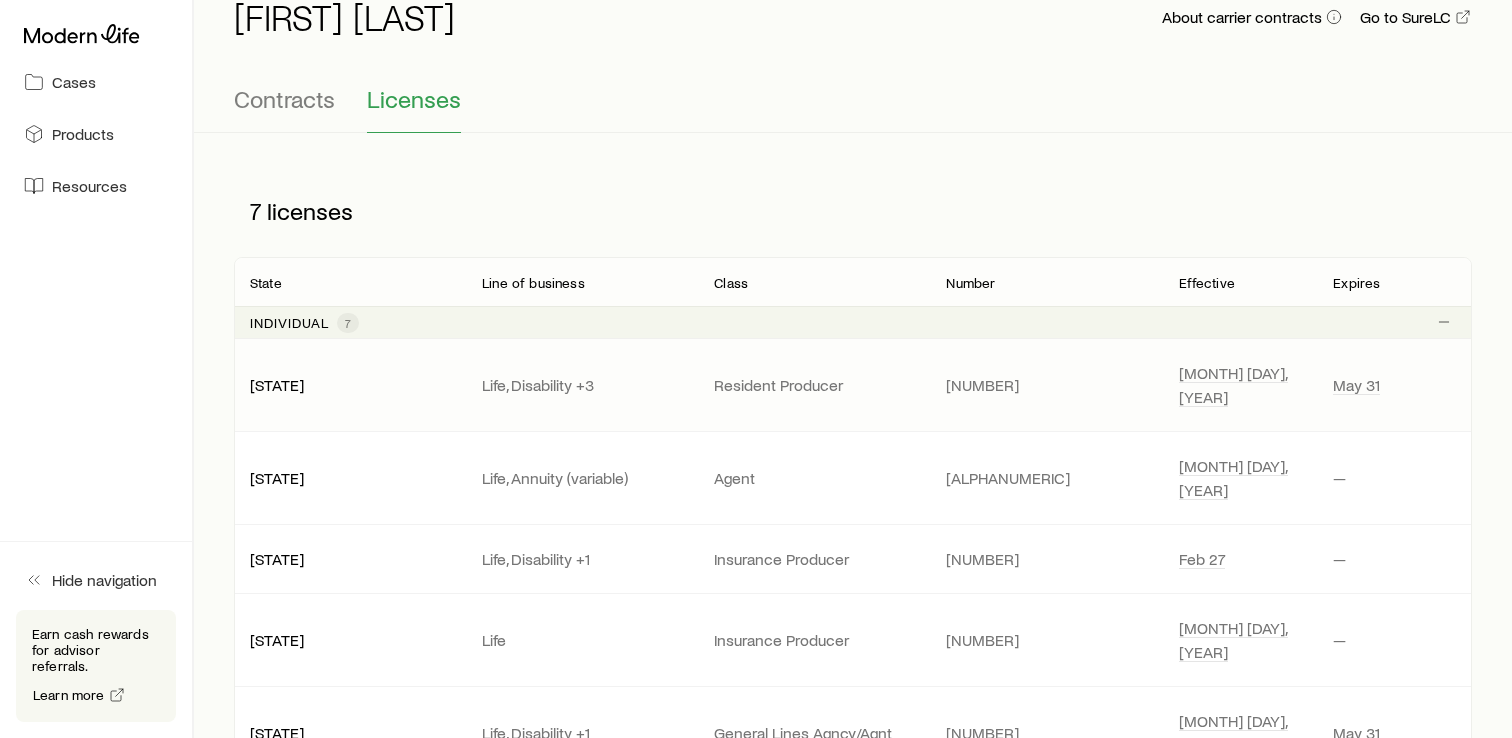 click on "Life, Disability +3" at bounding box center (582, 385) 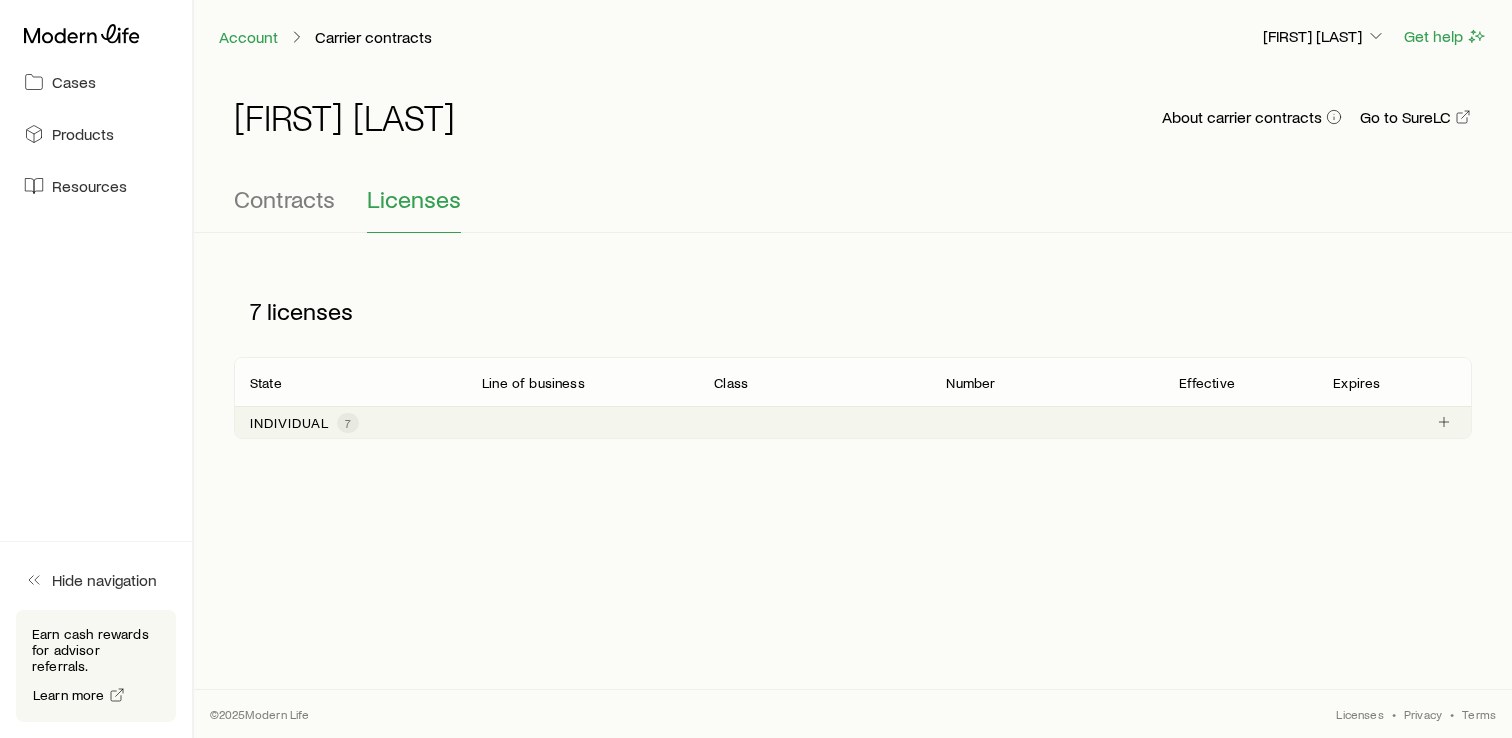 click on "Individual" at bounding box center [289, 423] 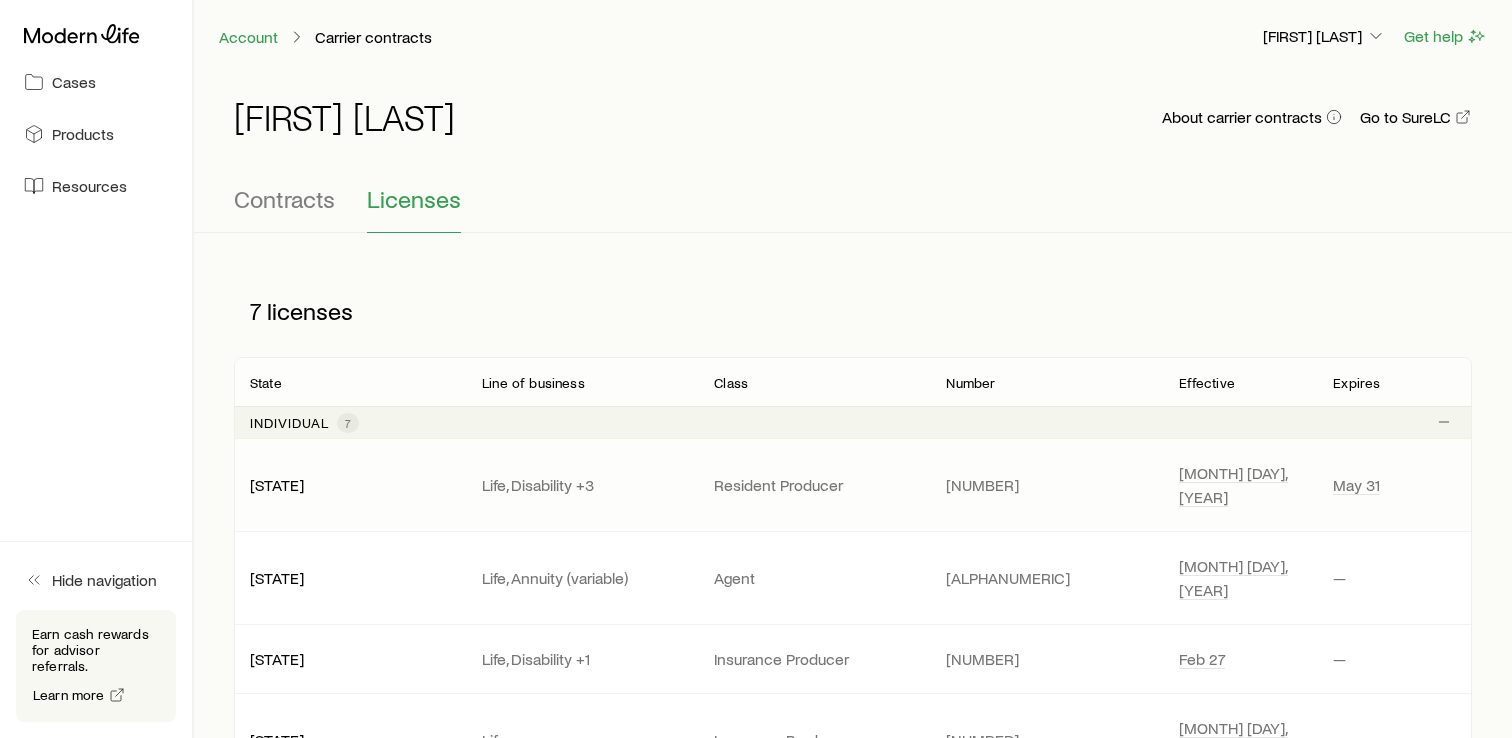 click on "Life, Disability +3" at bounding box center [582, 485] 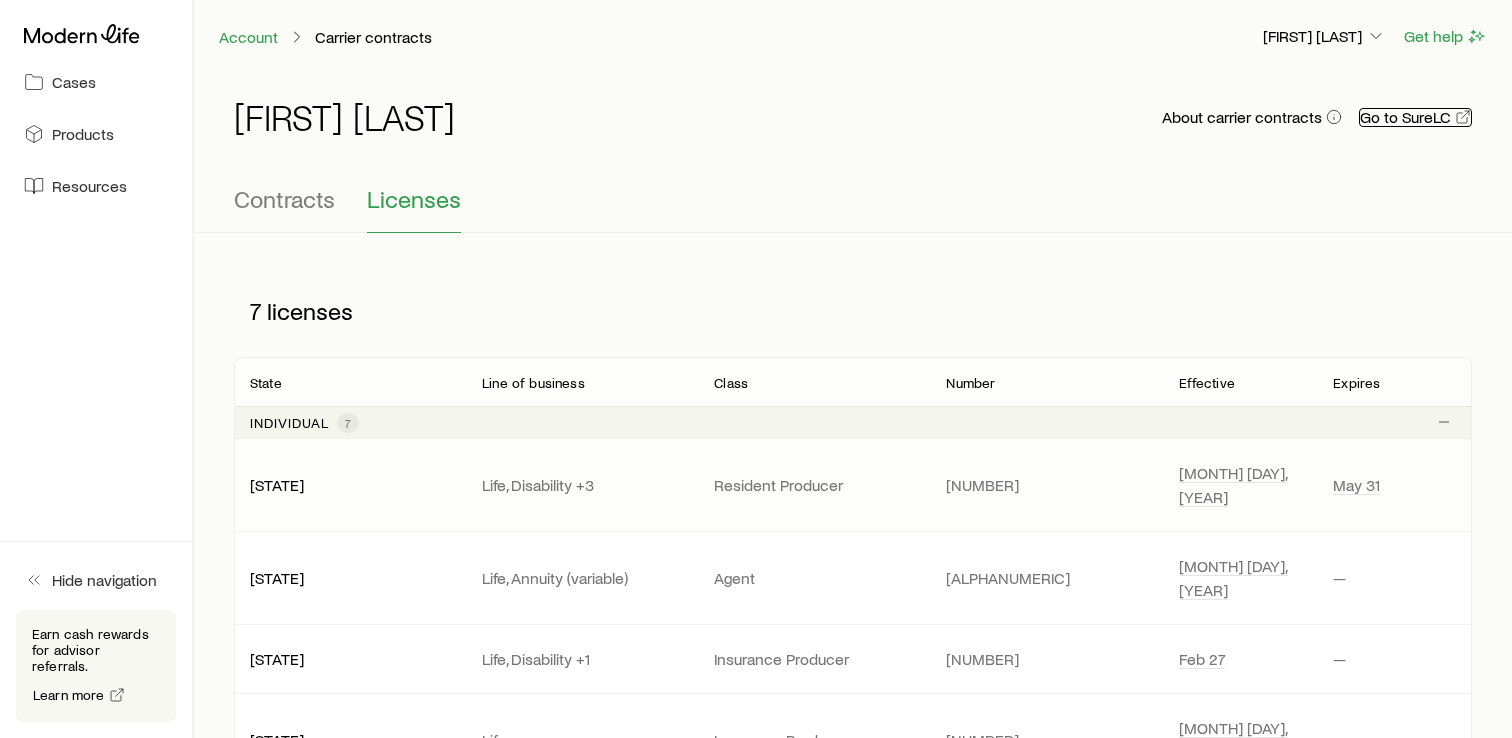 click on "Go to SureLC" at bounding box center [1415, 117] 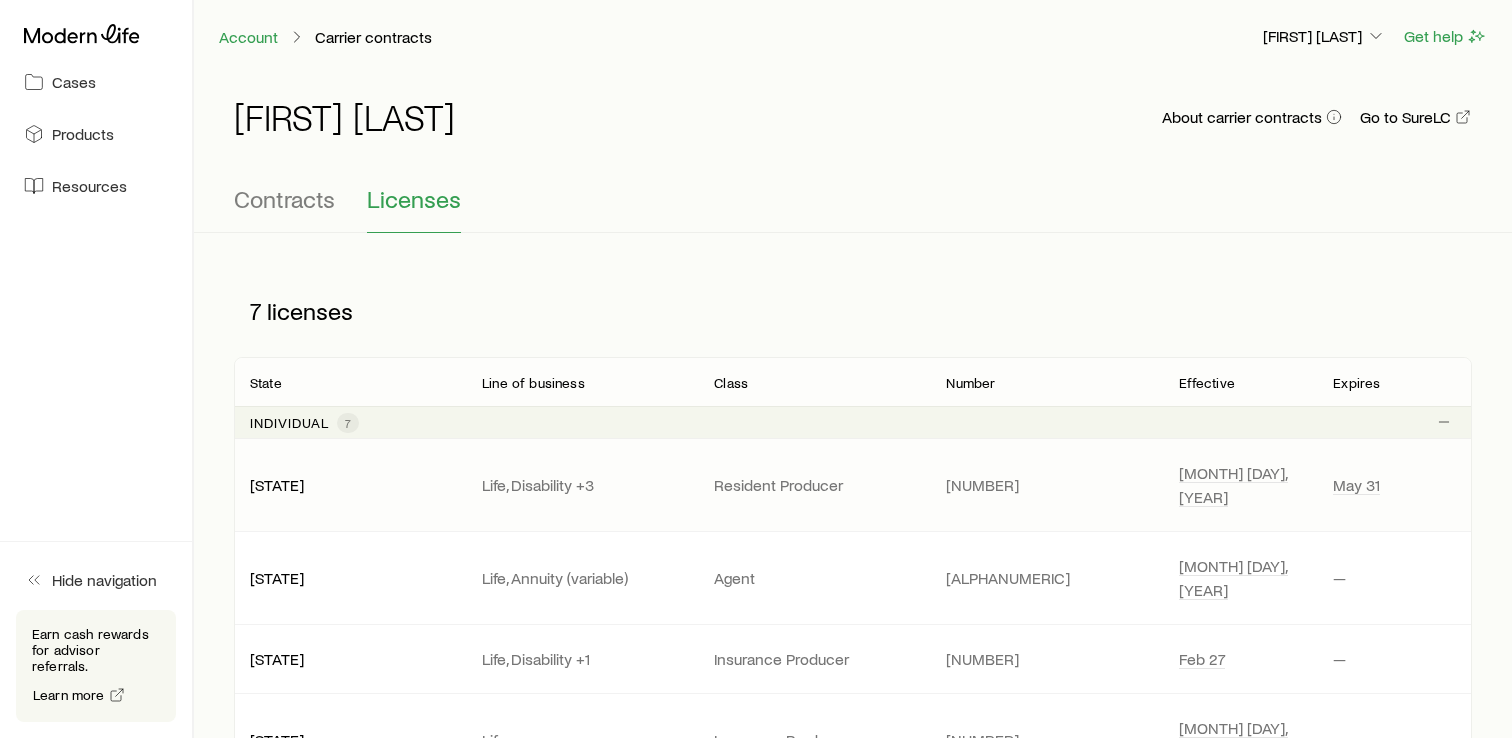 click on "Life, Disability +3" at bounding box center (582, 485) 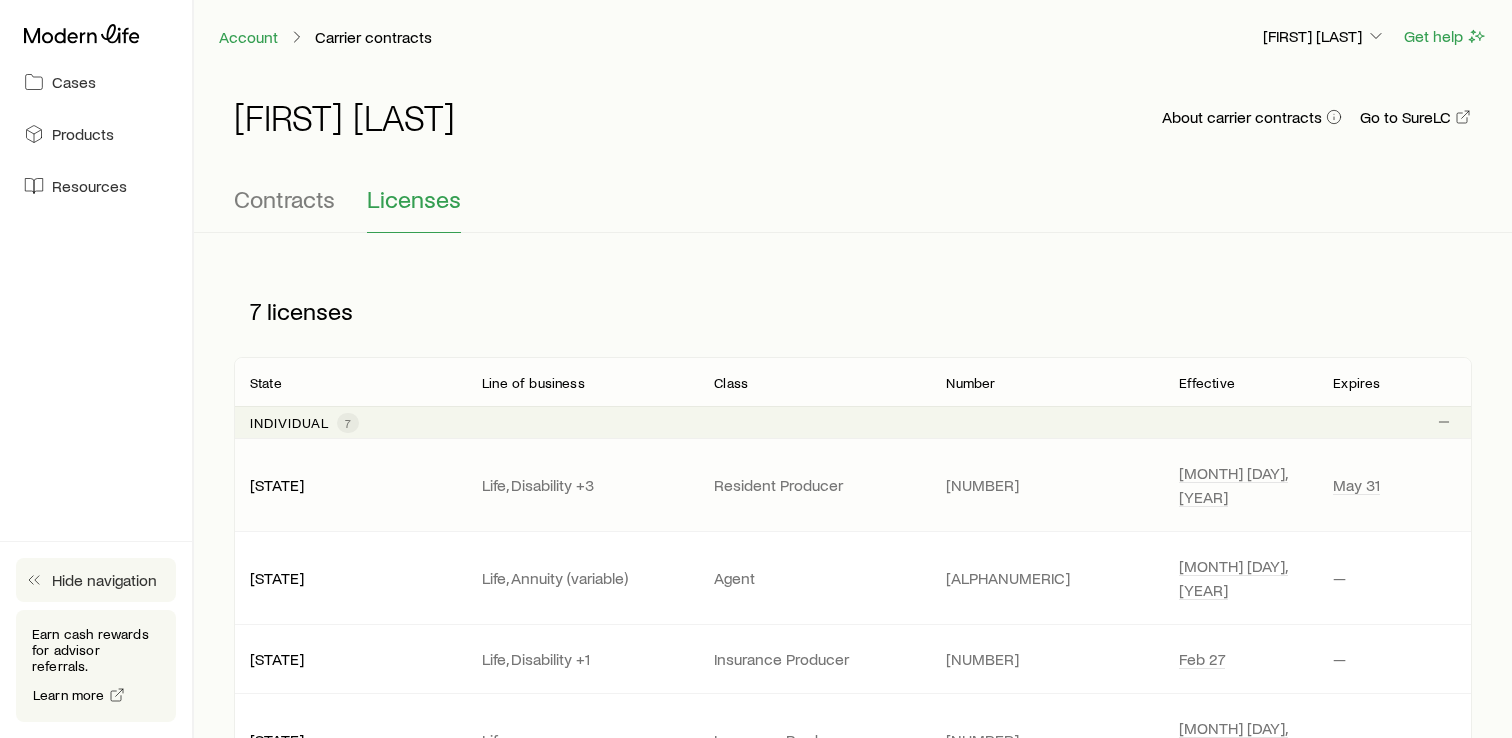 click on "Hide navigation" at bounding box center (104, 580) 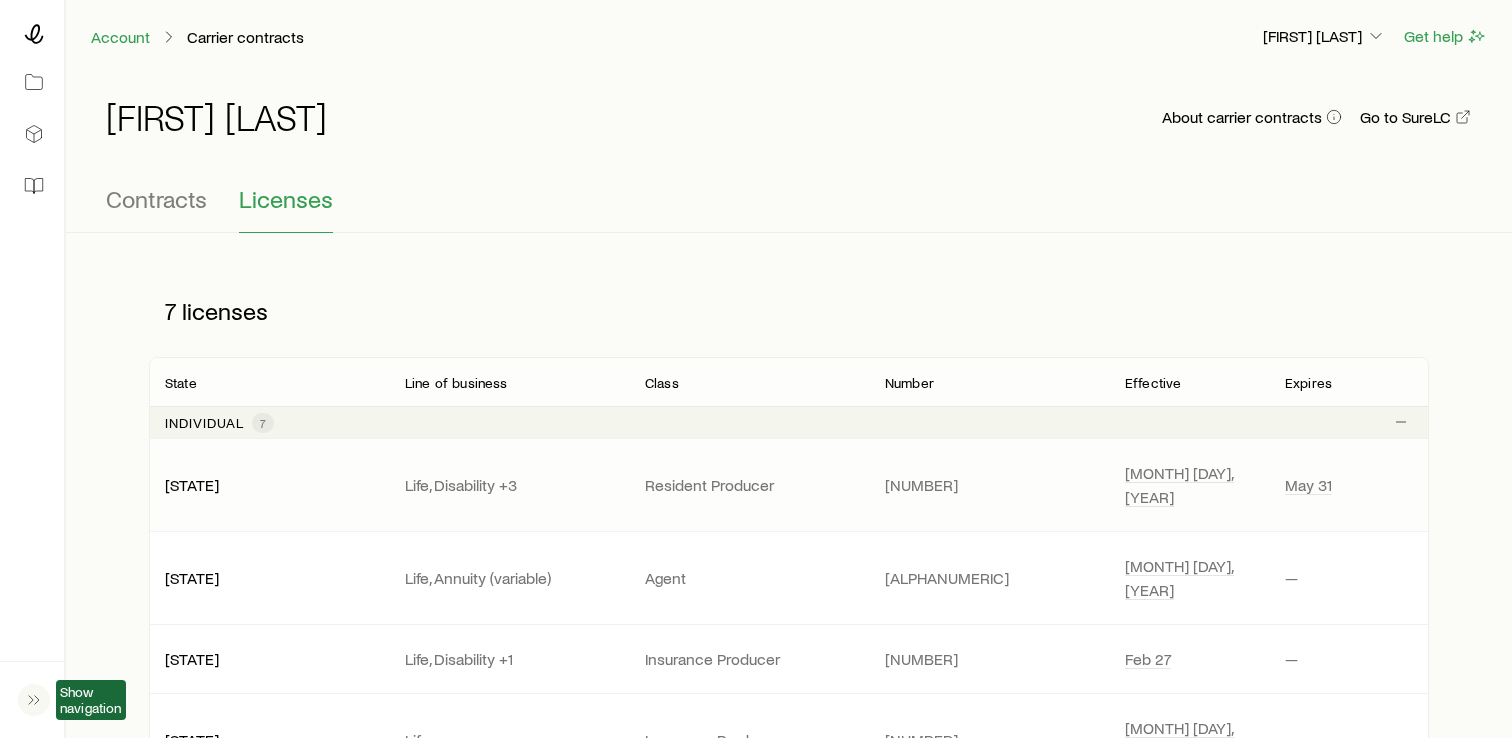 click on "Life, Disability +3" at bounding box center [509, 485] 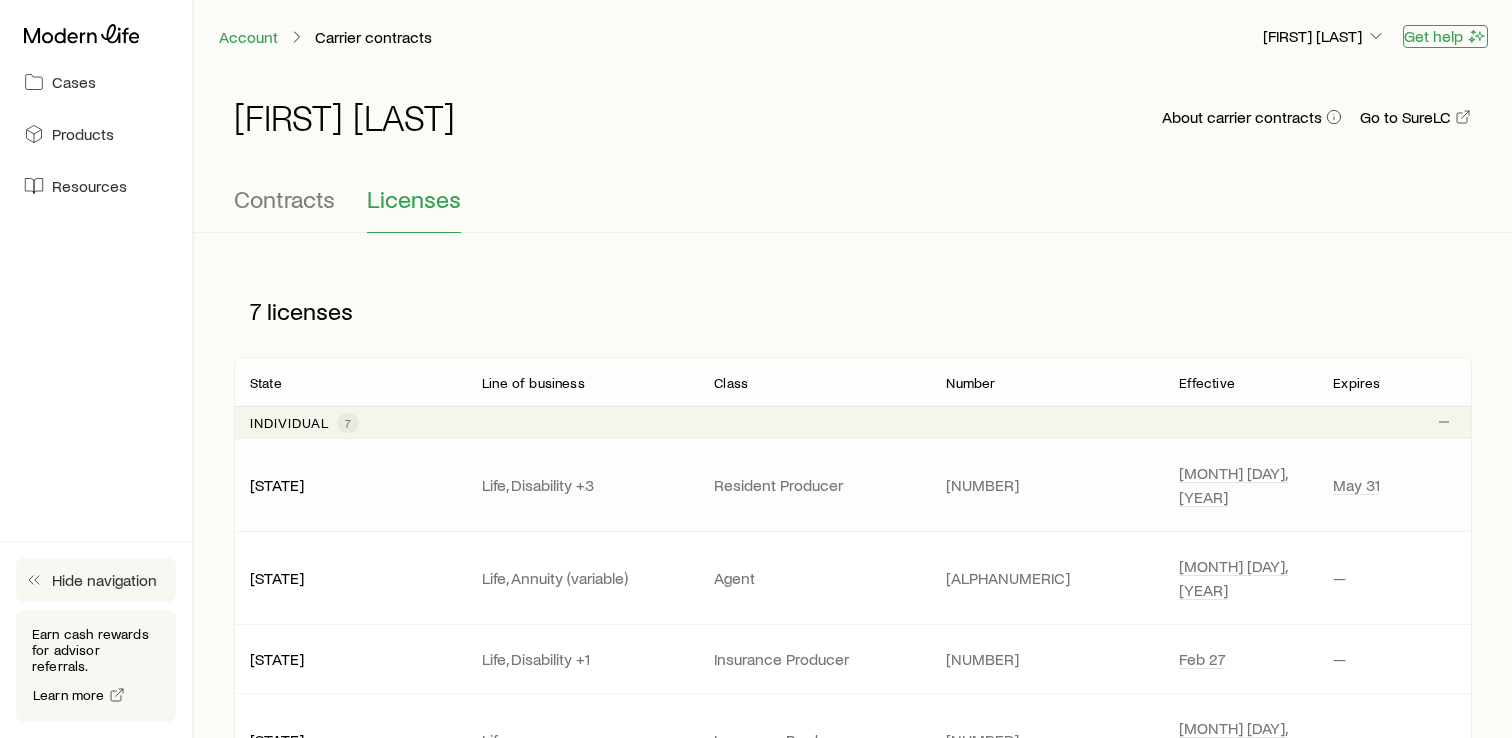 click on "Get help" at bounding box center [1445, 36] 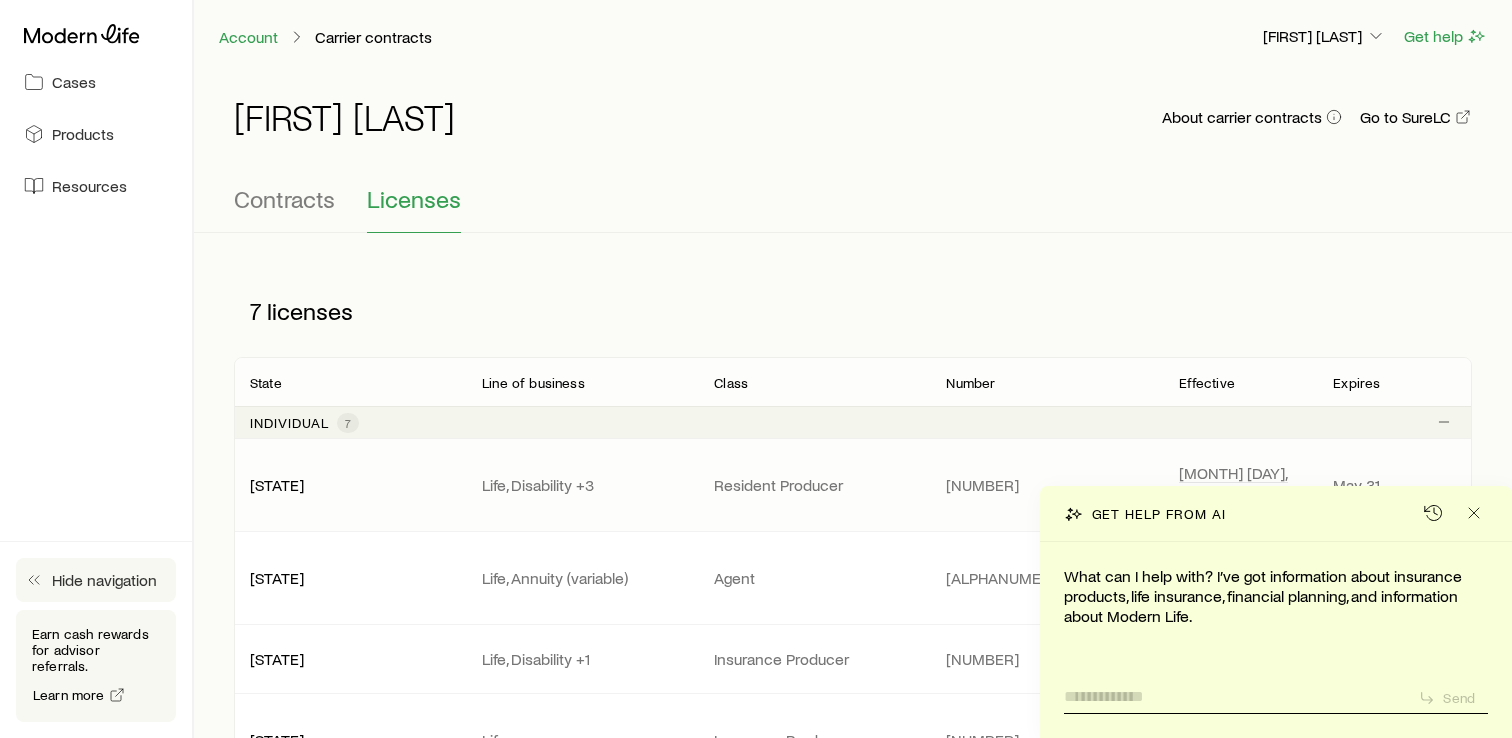 click at bounding box center (1233, 691) 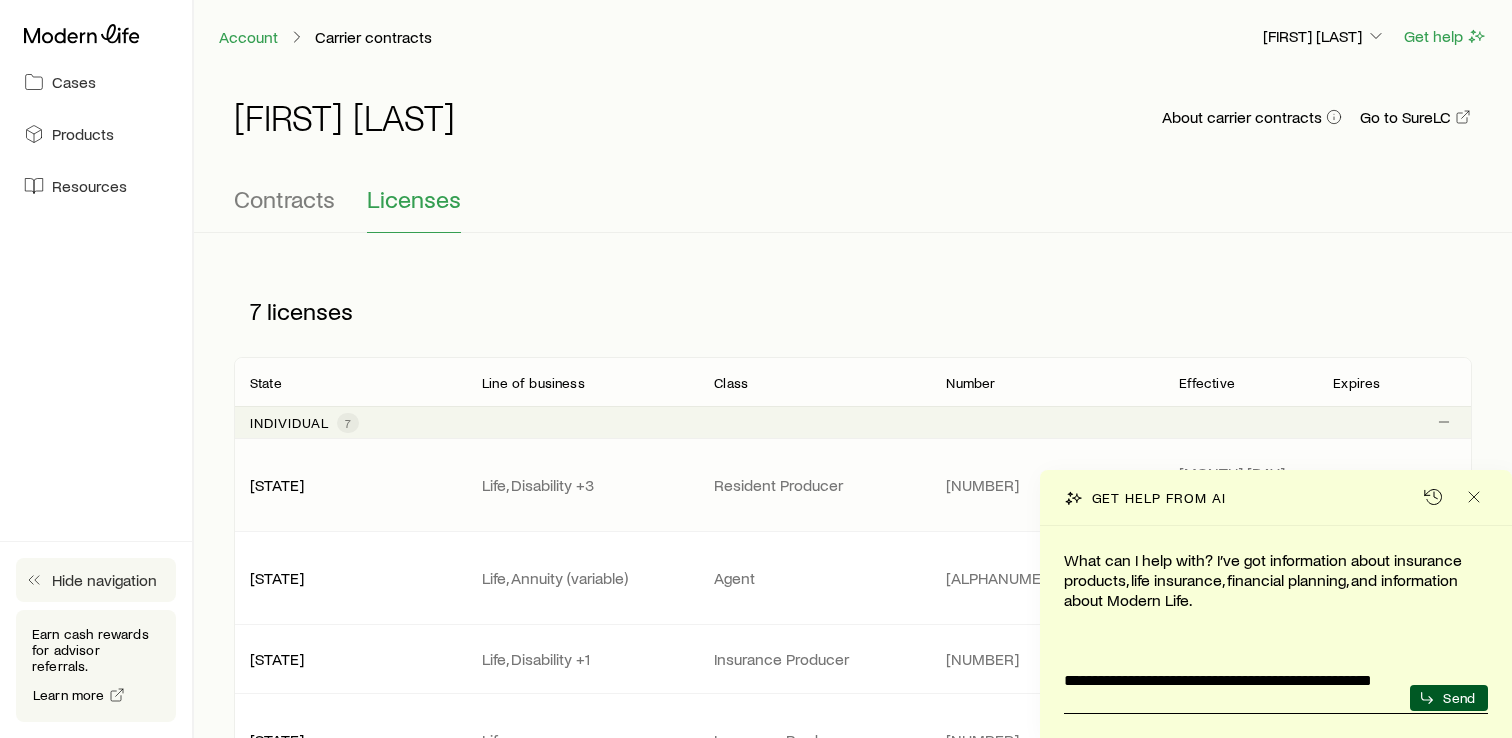 type on "**********" 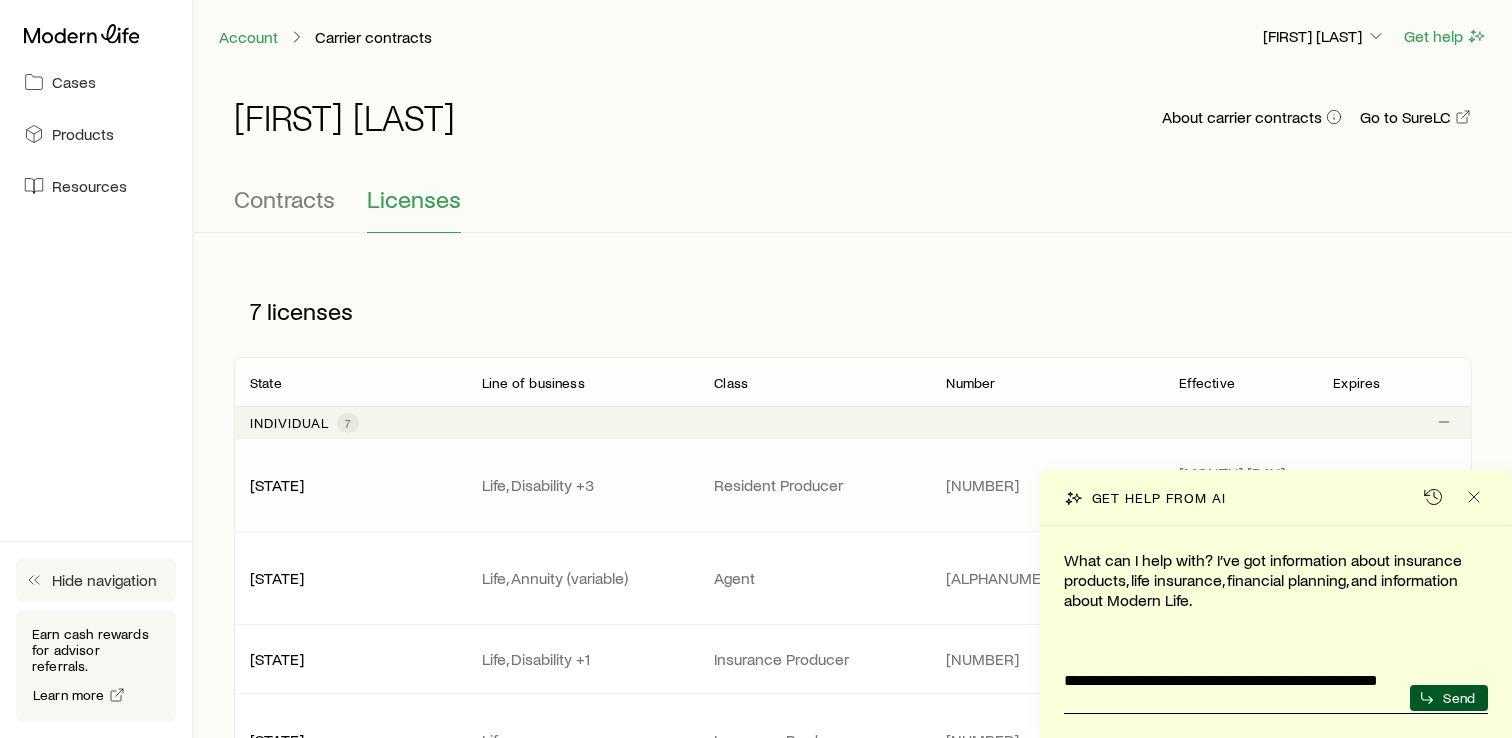type 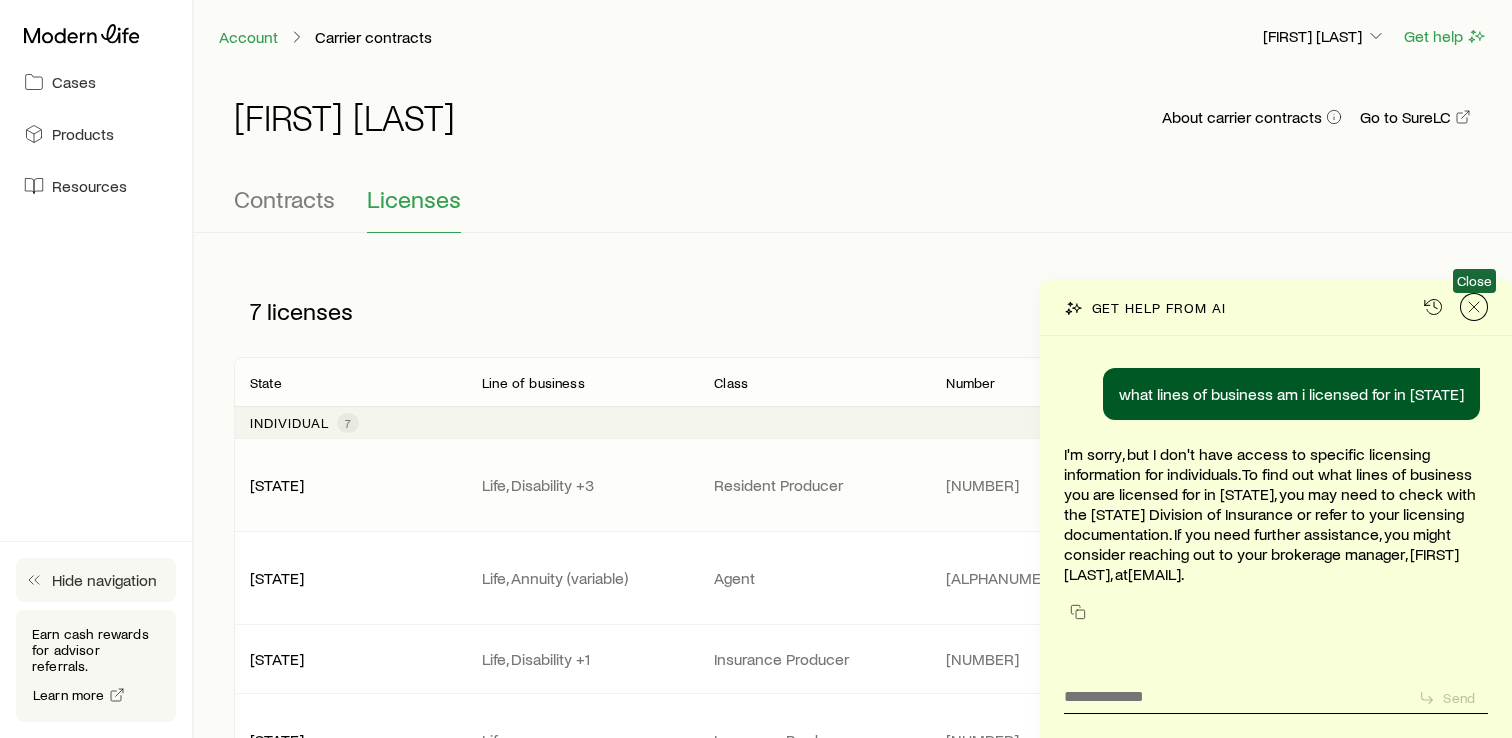 click 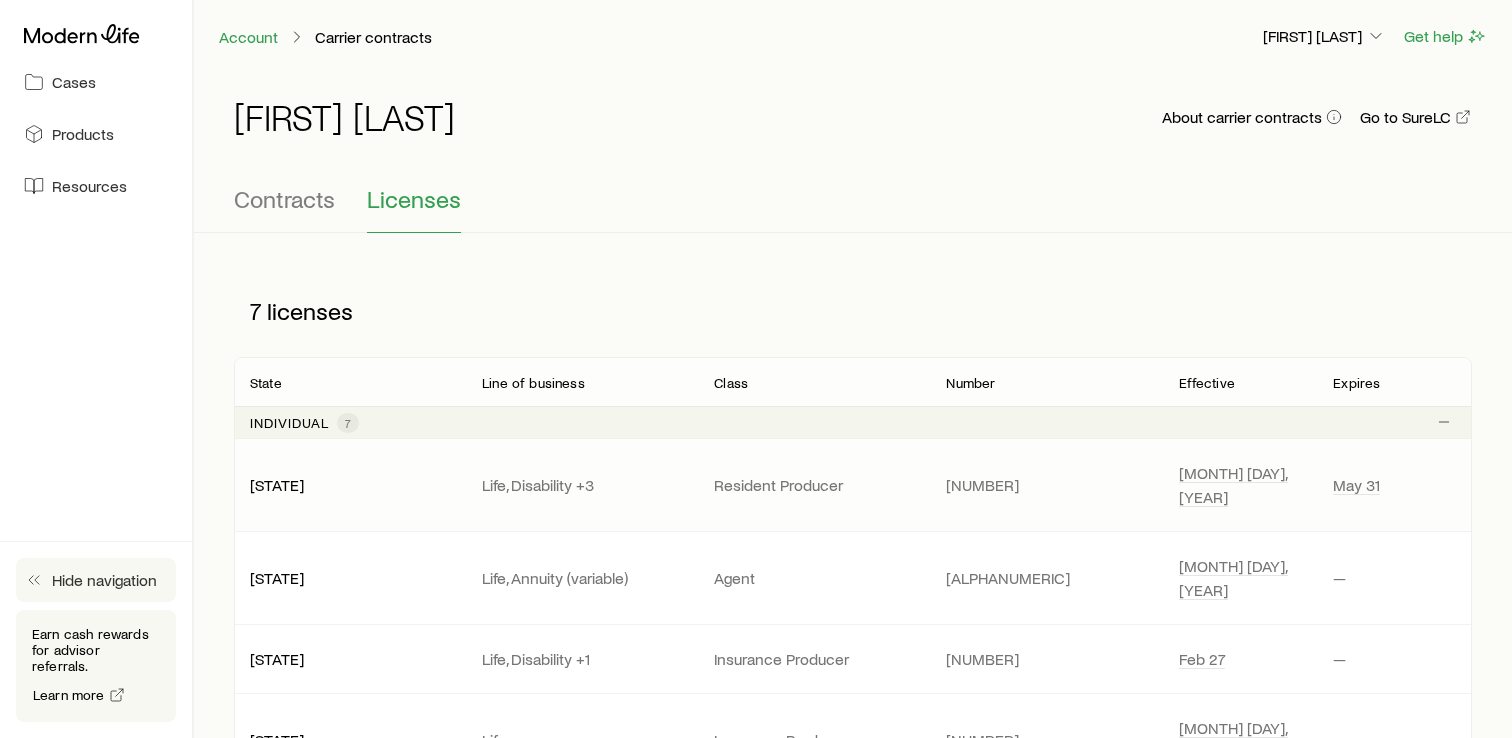 click on "Life, Disability +3" at bounding box center [582, 485] 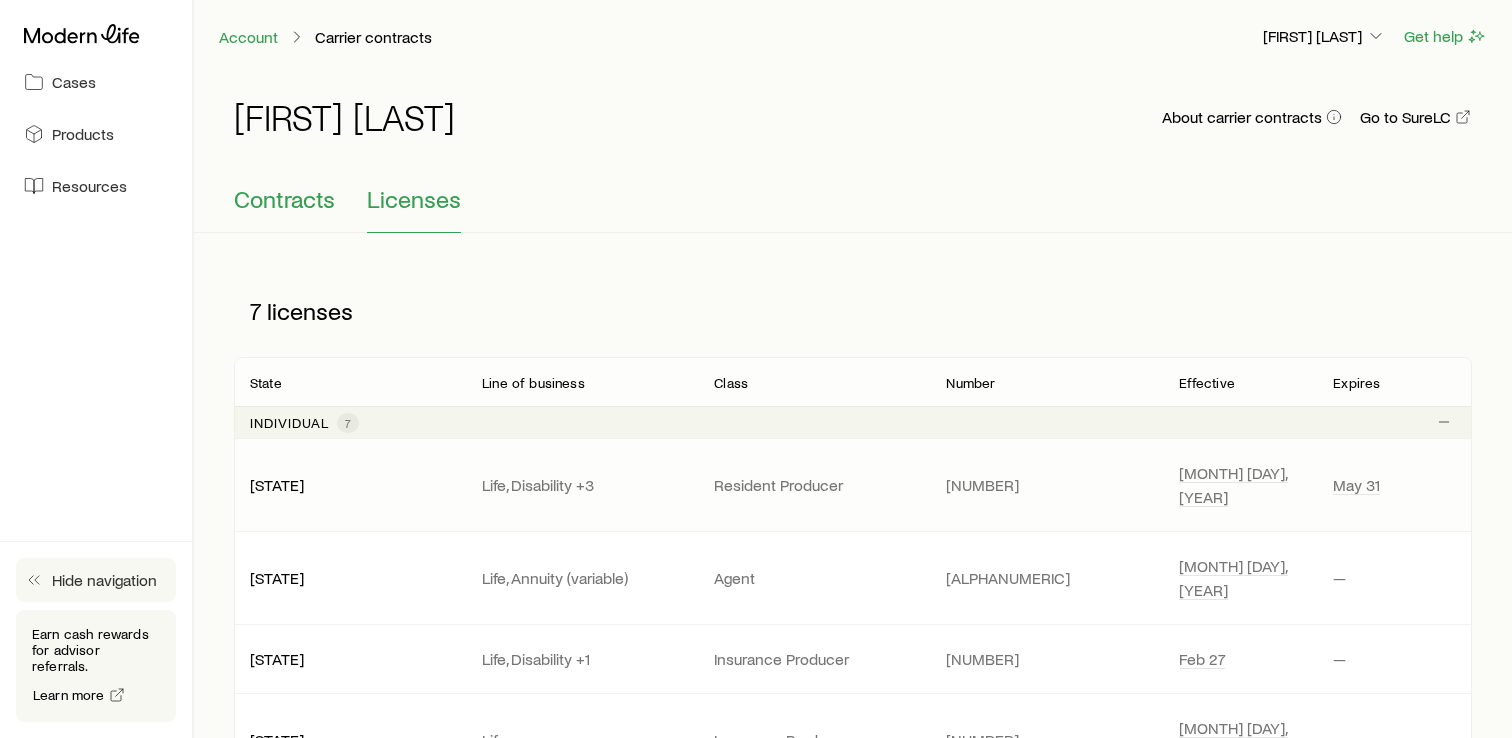 click on "Contracts" at bounding box center (284, 199) 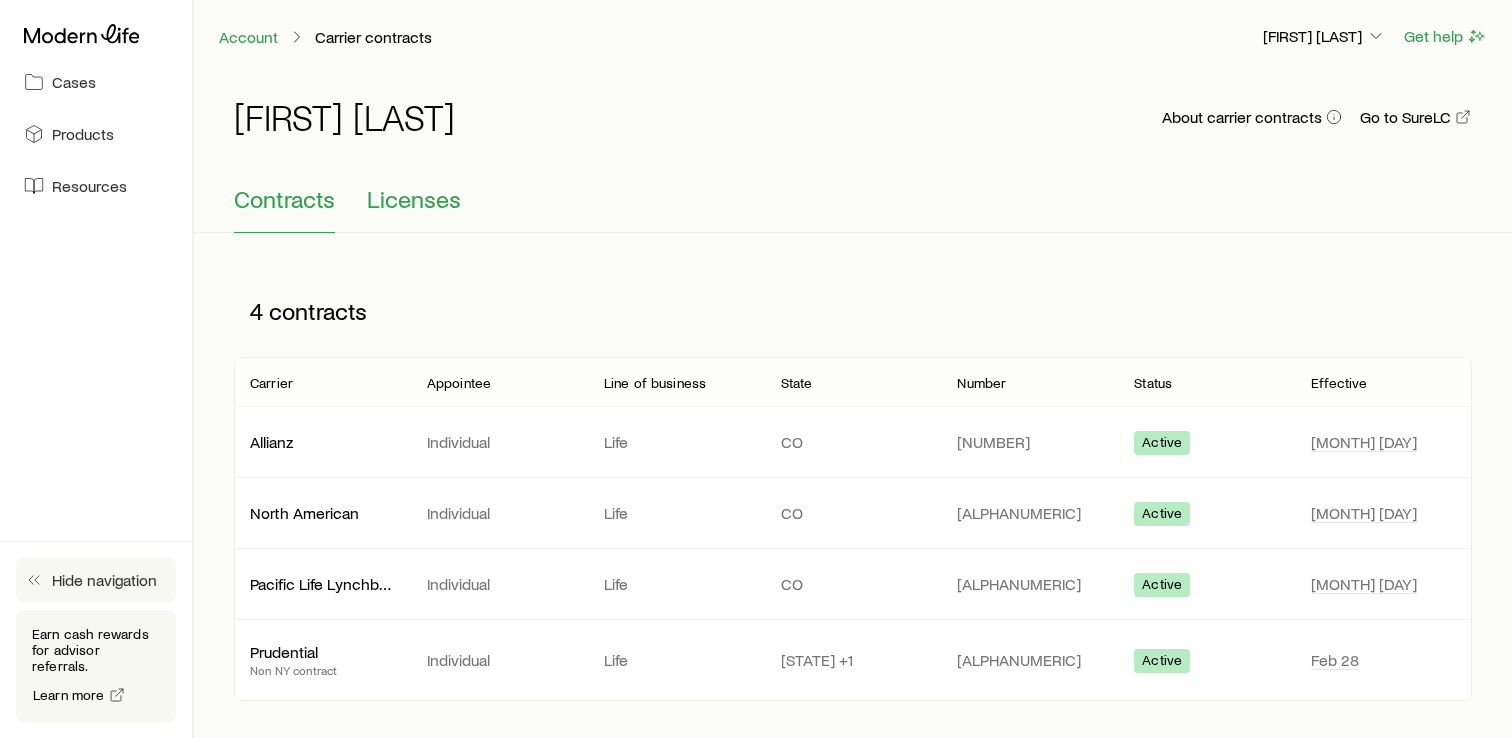 click on "Licenses" at bounding box center [414, 199] 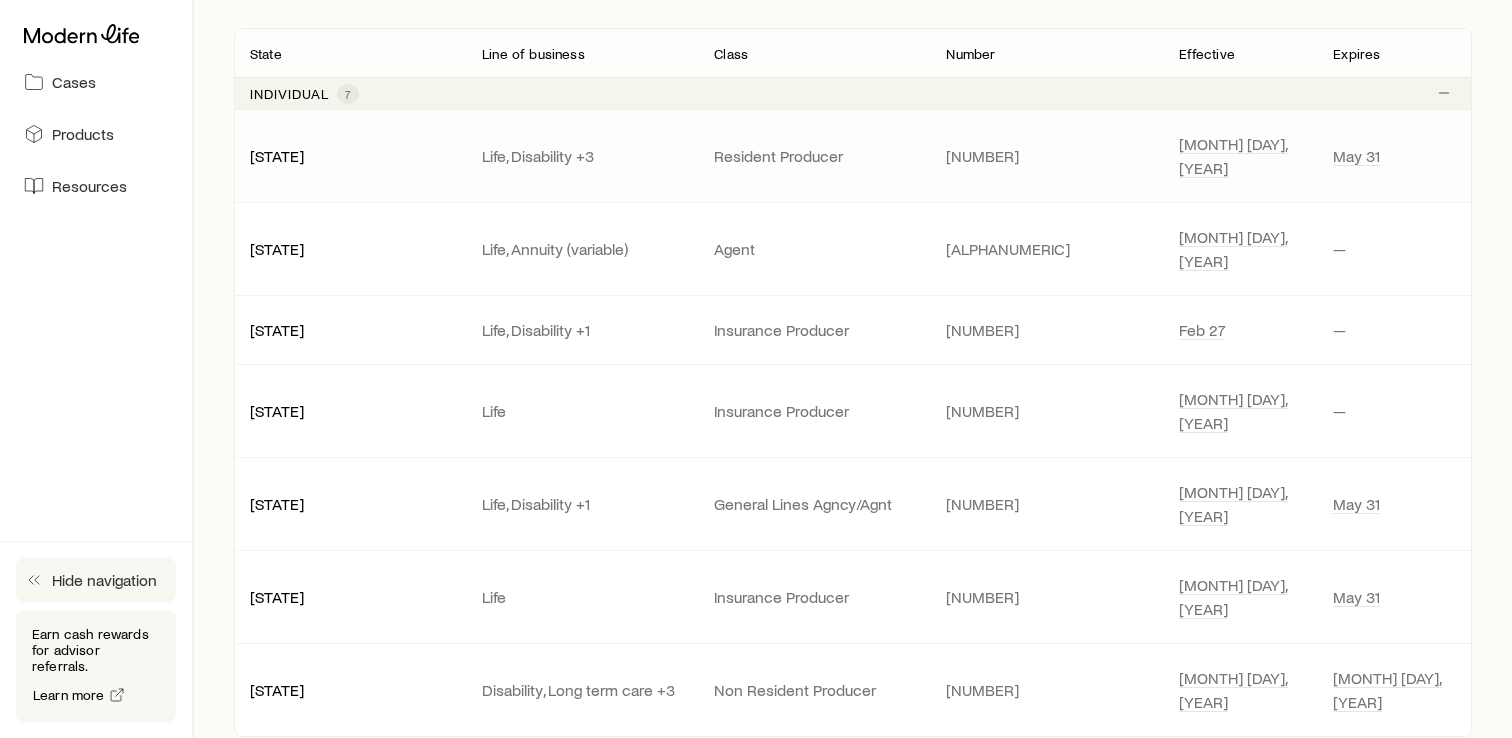 scroll, scrollTop: 0, scrollLeft: 0, axis: both 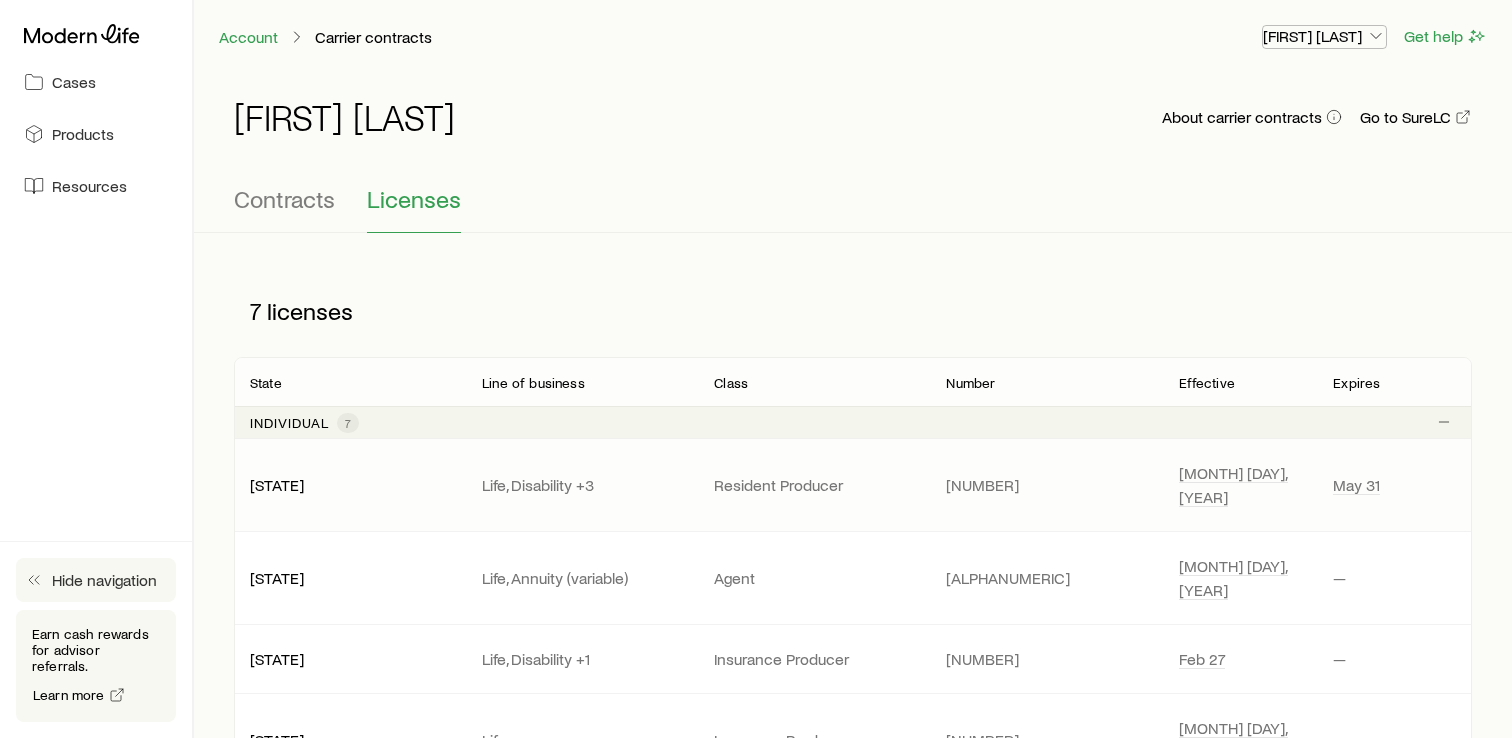 click on "[FIRST] [LAST]" at bounding box center (1324, 36) 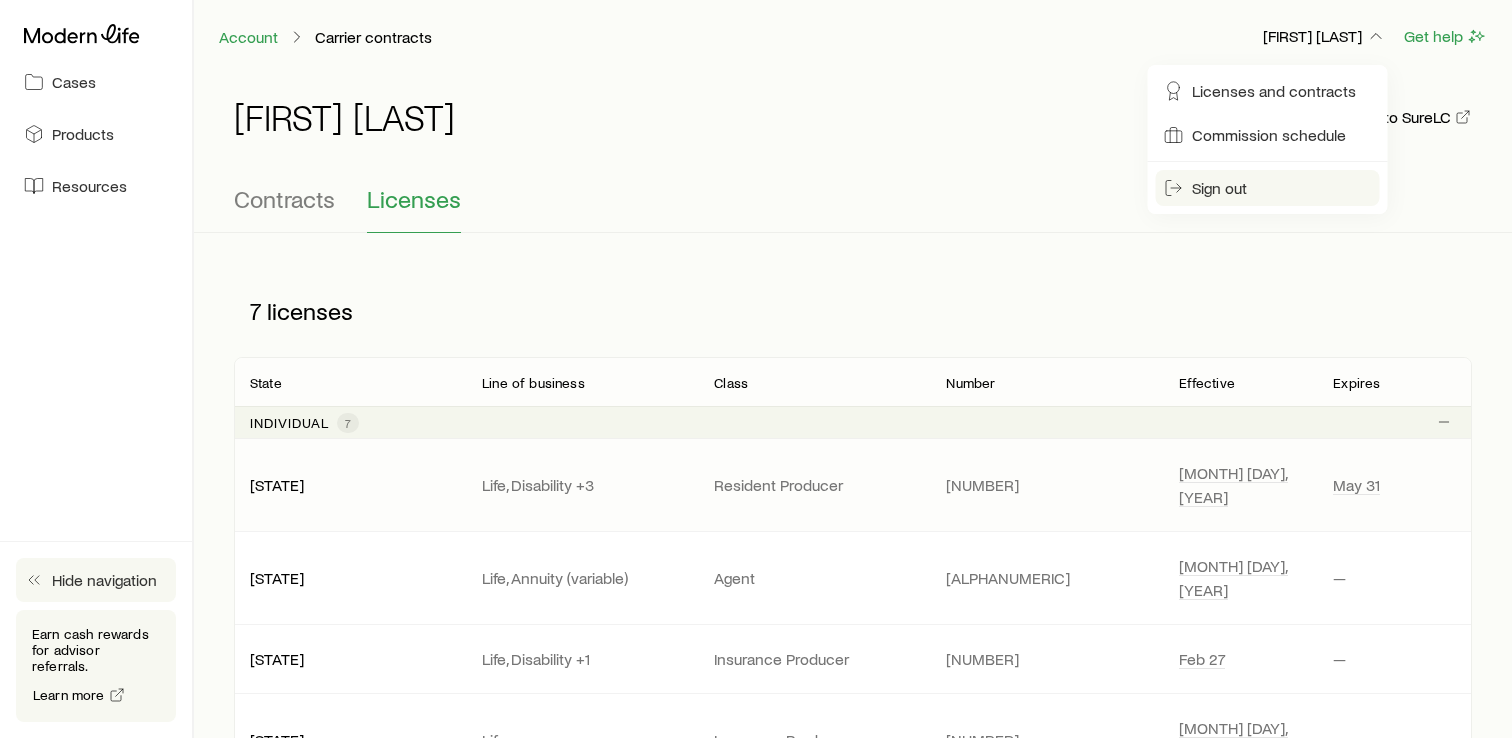 click on "Sign out" at bounding box center [1219, 188] 